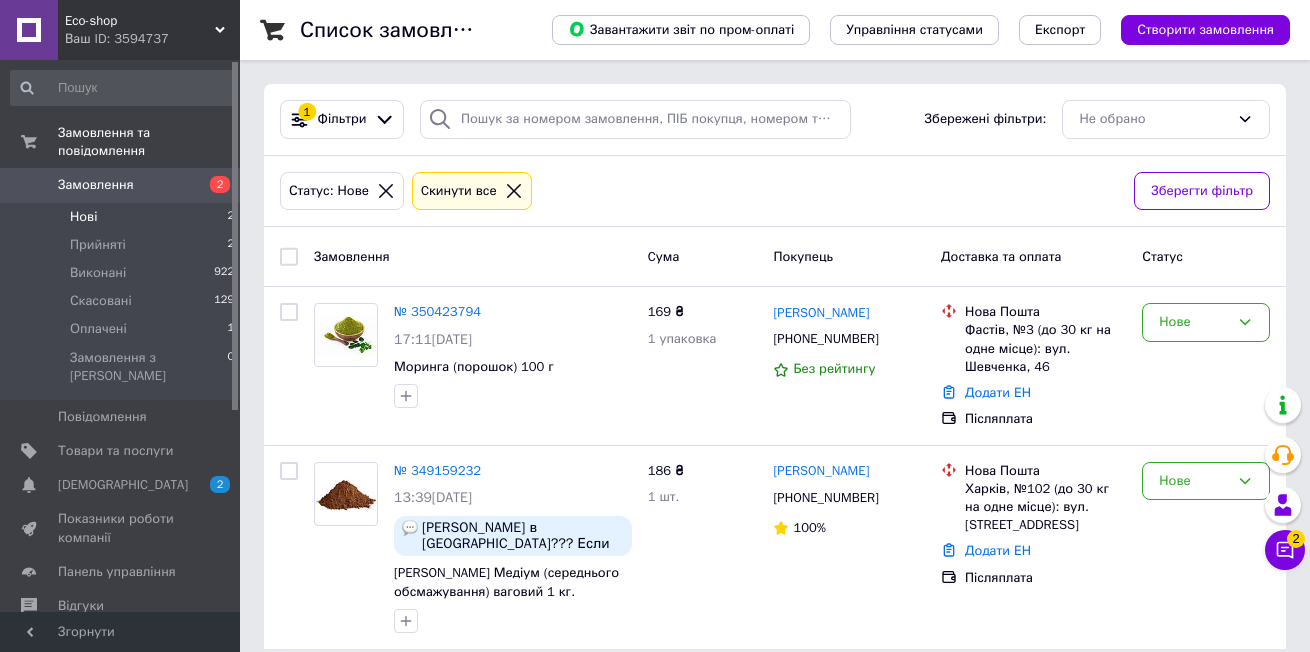 scroll, scrollTop: 0, scrollLeft: 0, axis: both 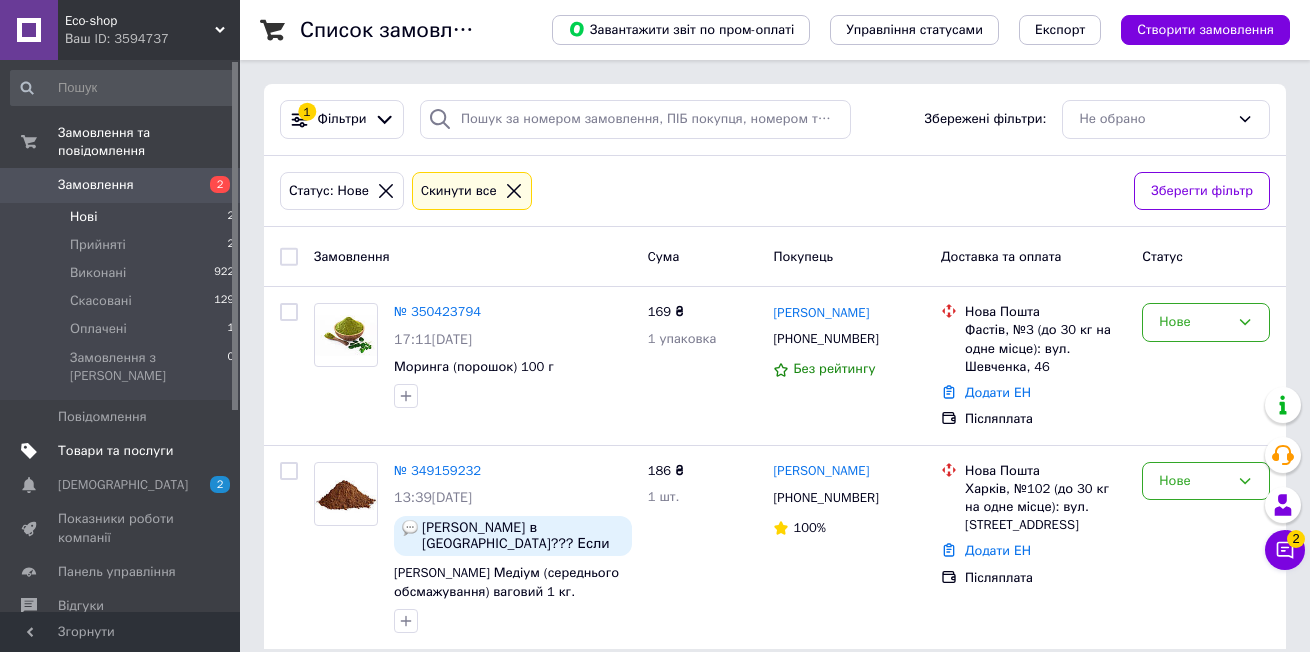 click on "Товари та послуги" at bounding box center [115, 451] 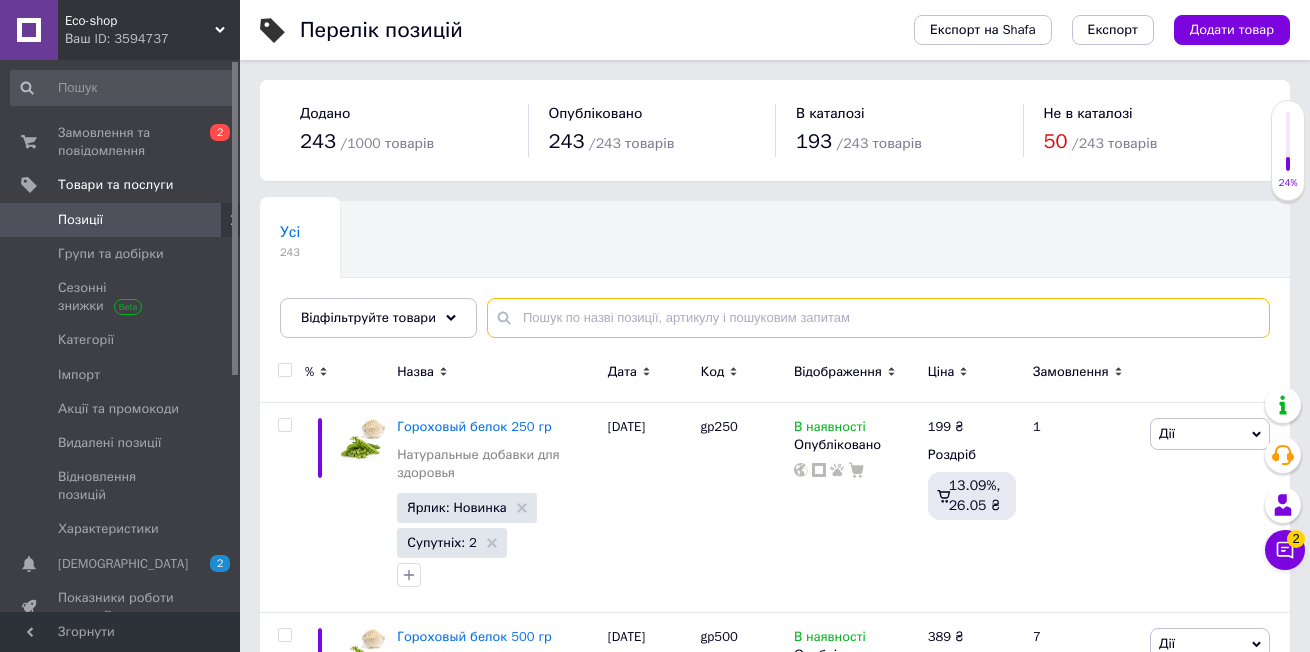 click at bounding box center [878, 318] 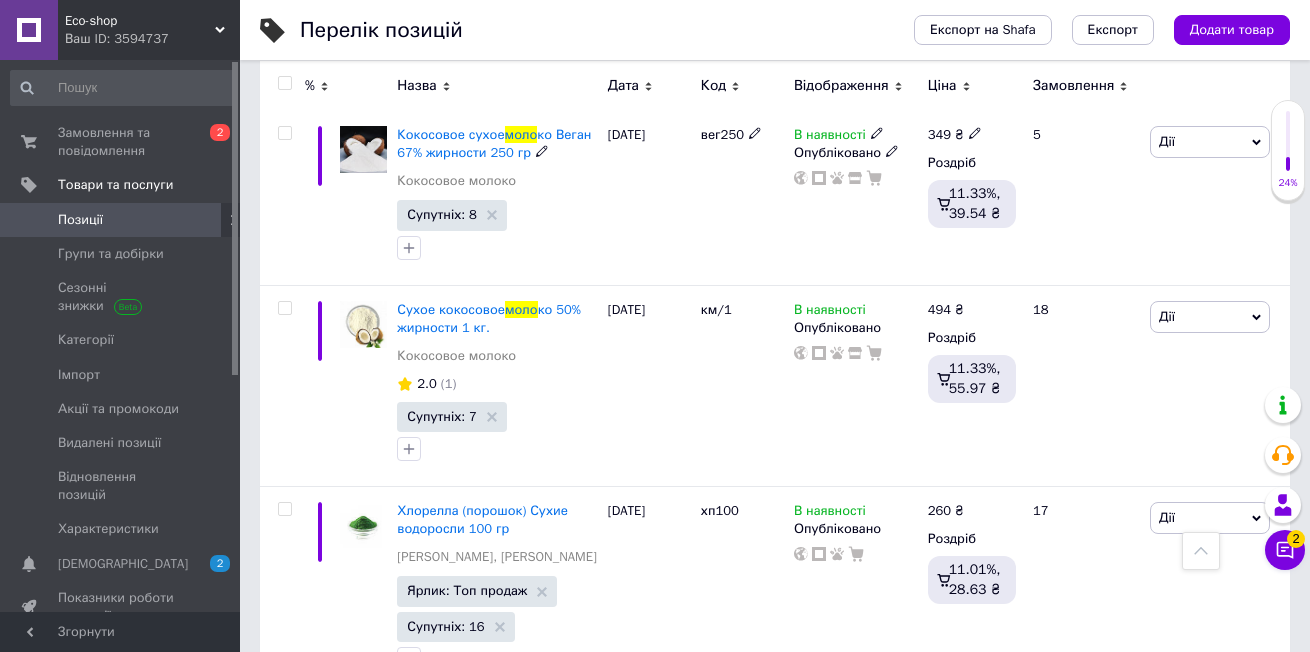 scroll, scrollTop: 1900, scrollLeft: 0, axis: vertical 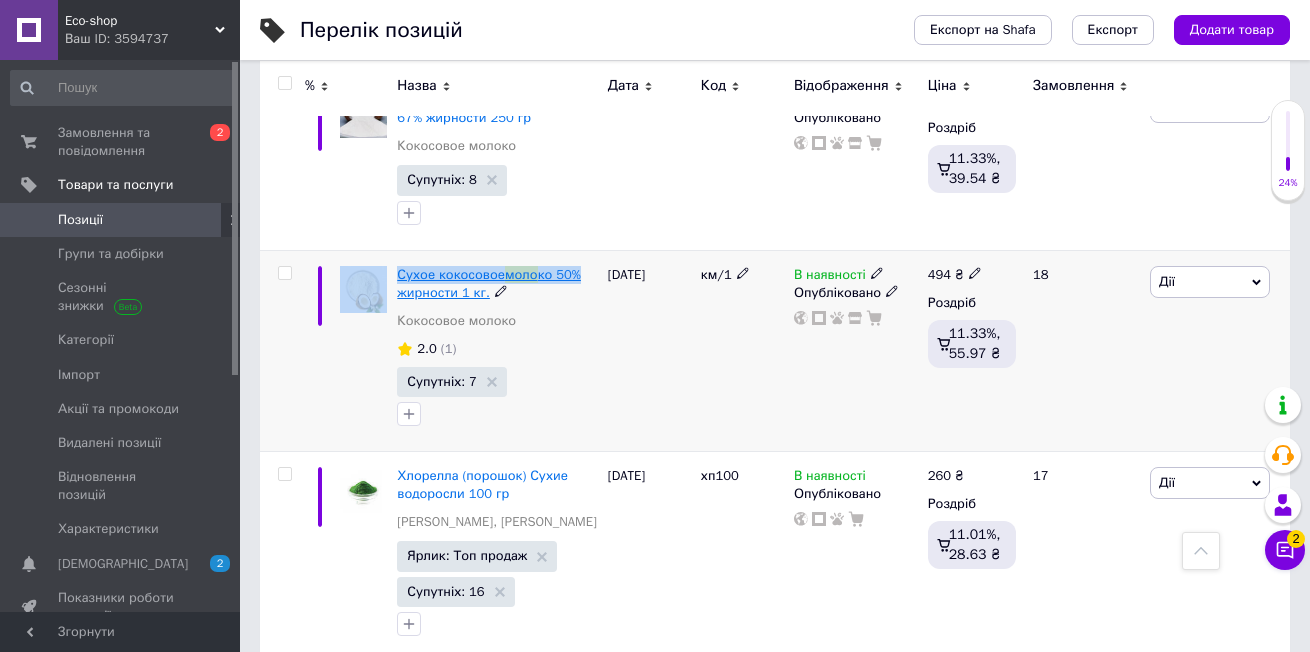 drag, startPoint x: 391, startPoint y: 277, endPoint x: 571, endPoint y: 278, distance: 180.00278 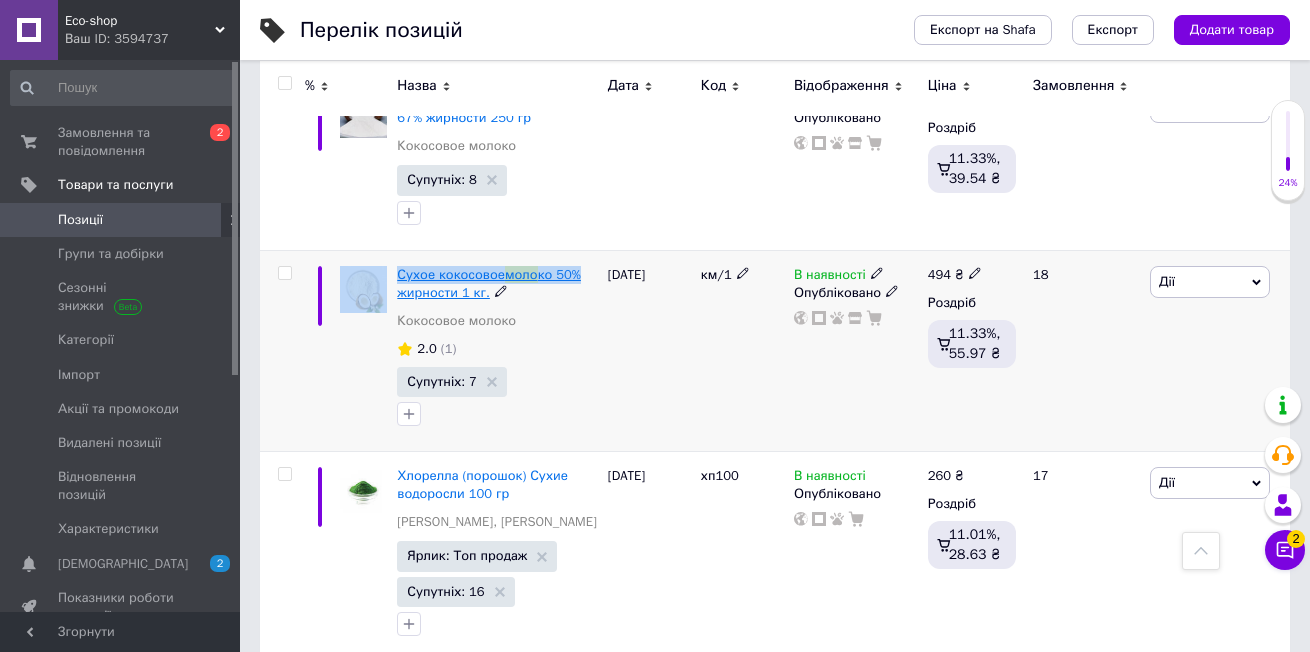 click on "Сухое кокосовое  моло ко 50% жирности 1 кг. Кокосовое молоко 2.0 (1) Супутніх: 7 [DATE] км/1 В наявності Опубліковано 494   ₴ Роздріб 11.33%, 55.97 ₴ 18 Дії Редагувати Підняти на початок групи Копіювати Знижка Подарунок Супутні Приховати Ярлик Додати на вітрину Додати в кампанію Каталог ProSale Видалити" at bounding box center (775, 350) 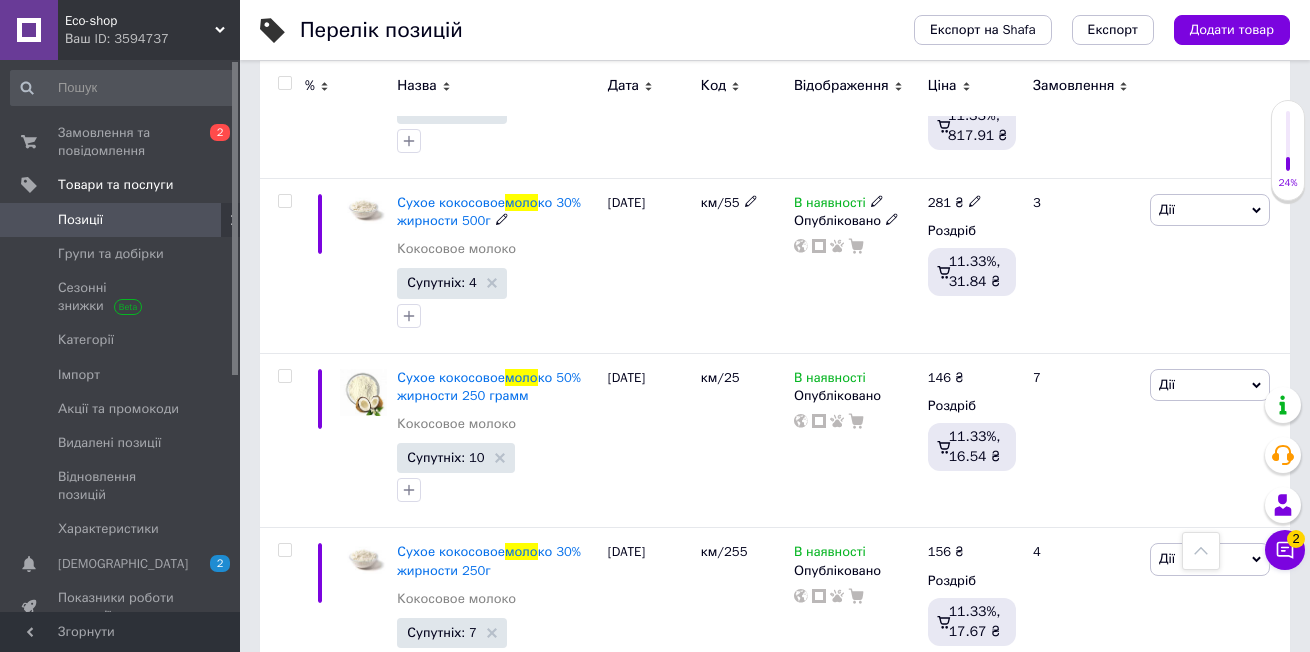 scroll, scrollTop: 0, scrollLeft: 0, axis: both 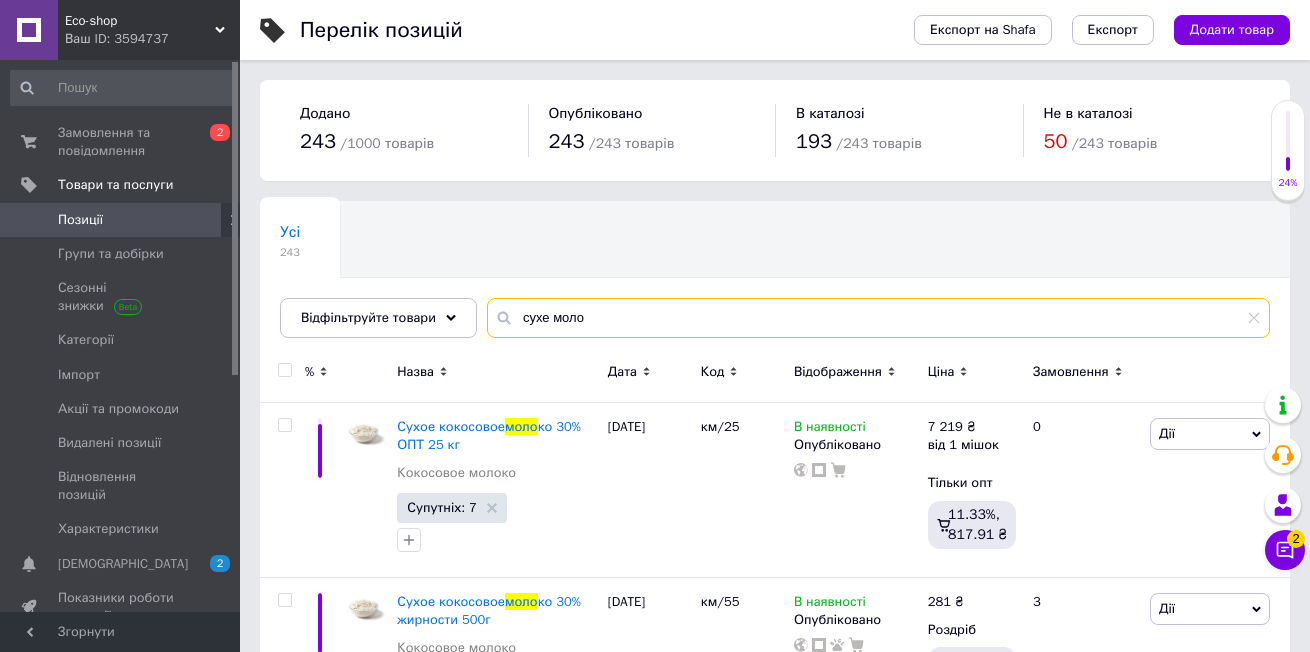 click on "сухе моло" at bounding box center [878, 318] 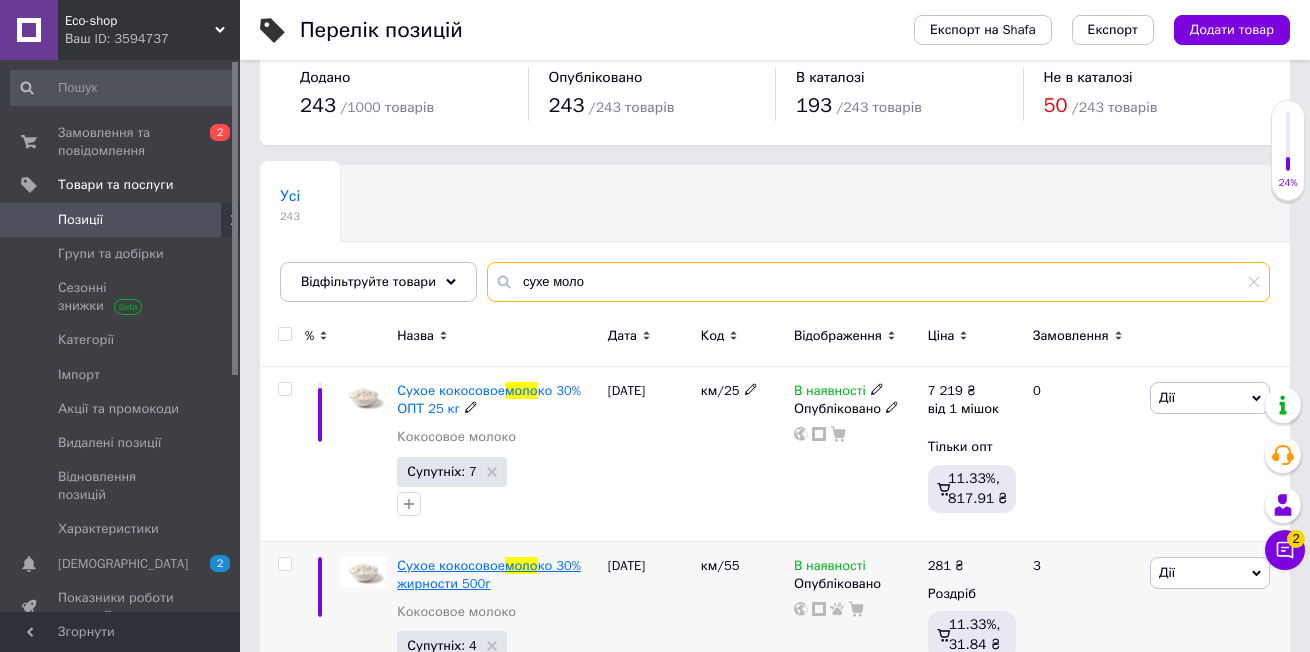 scroll, scrollTop: 100, scrollLeft: 0, axis: vertical 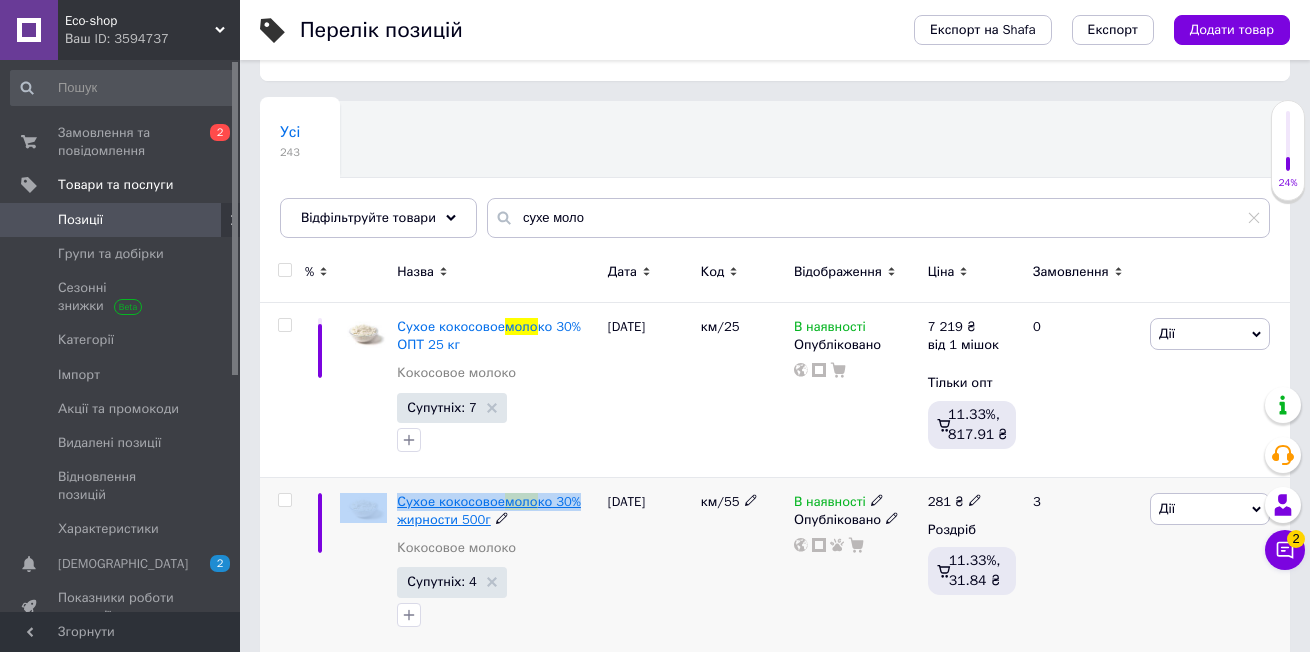 drag, startPoint x: 388, startPoint y: 501, endPoint x: 572, endPoint y: 501, distance: 184 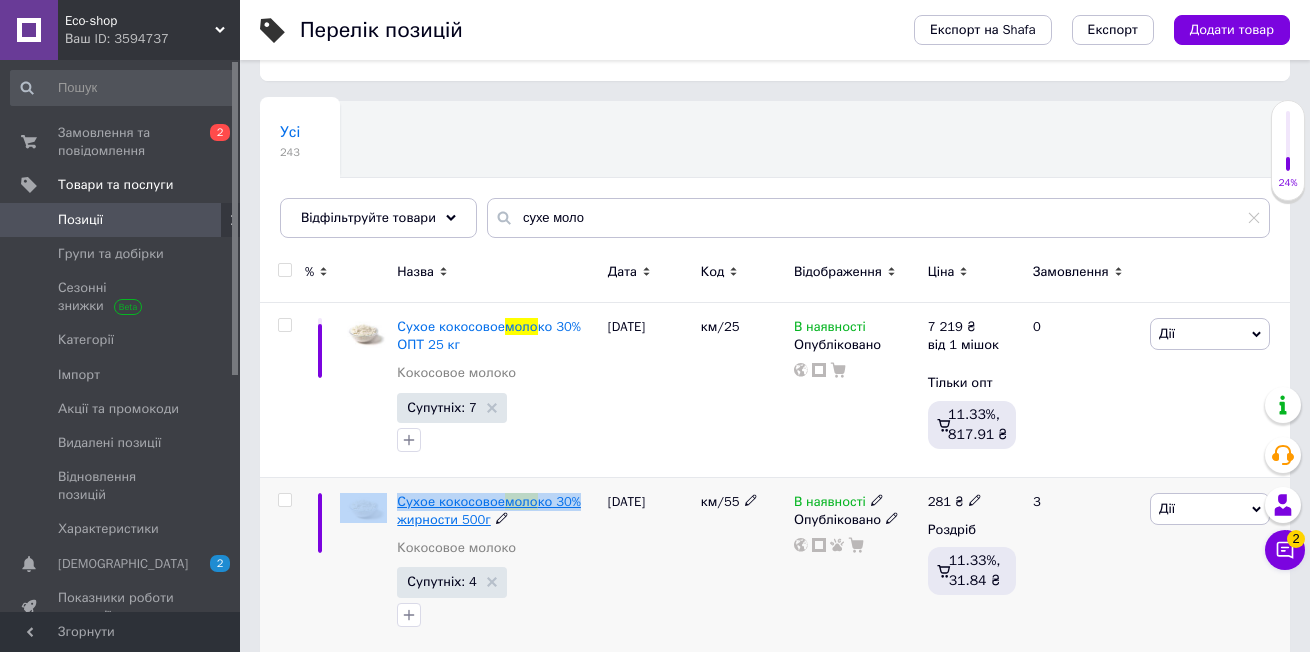 click on "Сухое кокосовое  моло ко 30% жирности 500г Кокосовое молоко Супутніх: 4 [DATE] км/55 В наявності Опубліковано 281   ₴ Роздріб 11.33%, 31.84 ₴ 3 Дії Редагувати Підняти на початок групи Копіювати Знижка Подарунок Супутні Приховати Ярлик Додати на вітрину Додати в кампанію Каталог ProSale Видалити" at bounding box center (775, 564) 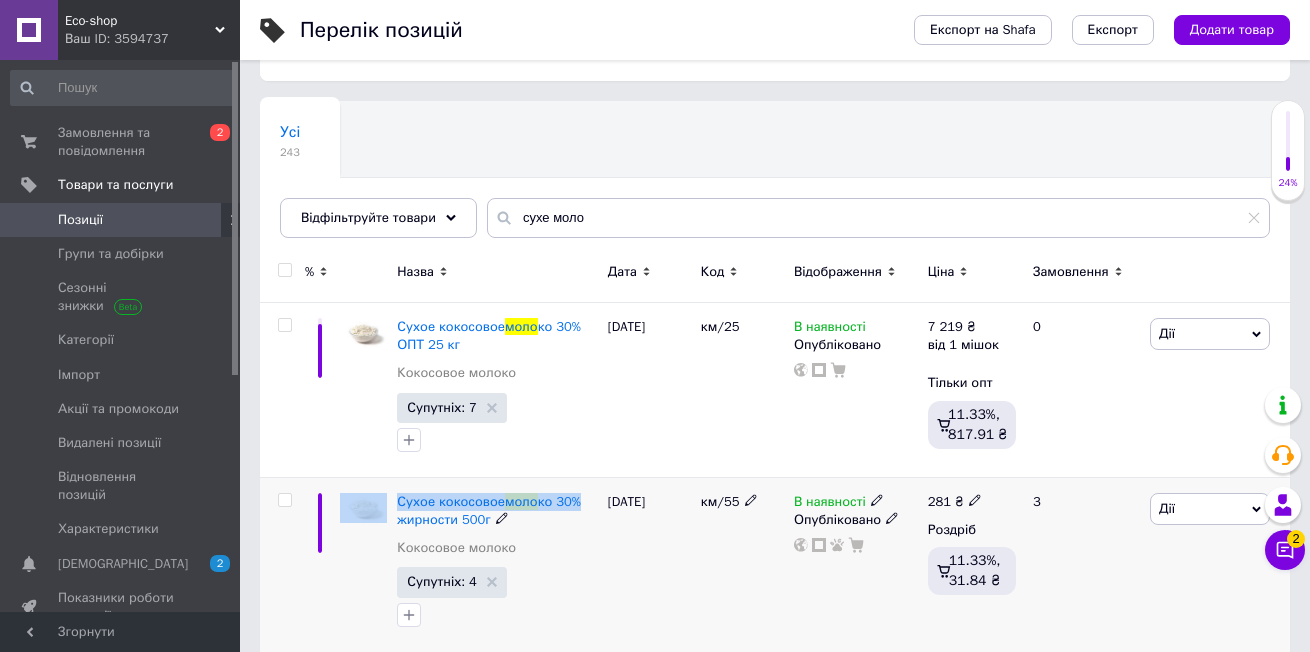 copy on "Сухое кокосовое  моло ко 30%" 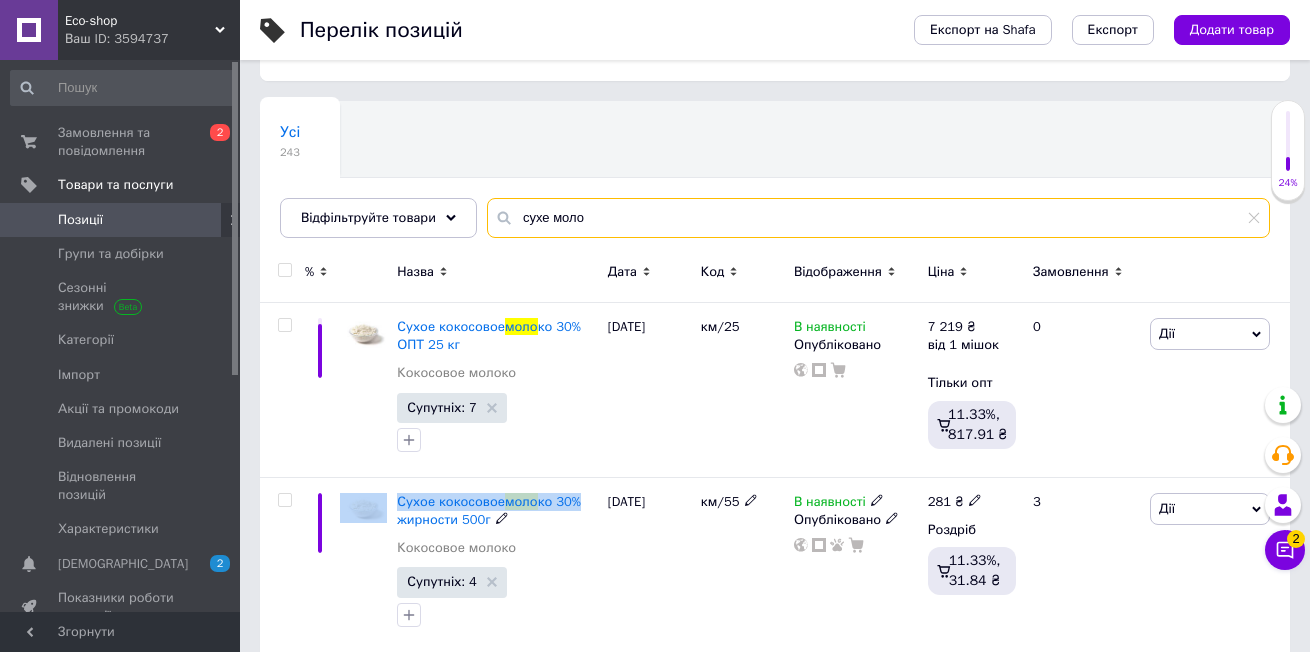 click on "сухе моло" at bounding box center (878, 218) 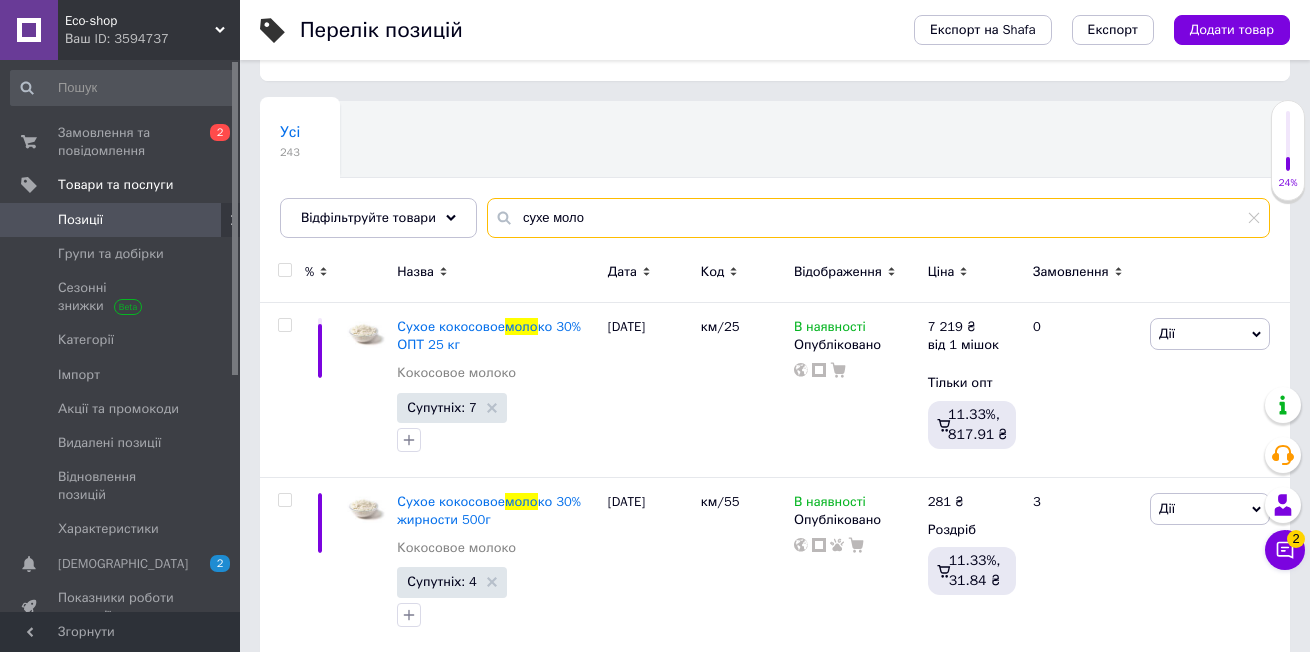click on "сухе моло" at bounding box center (878, 218) 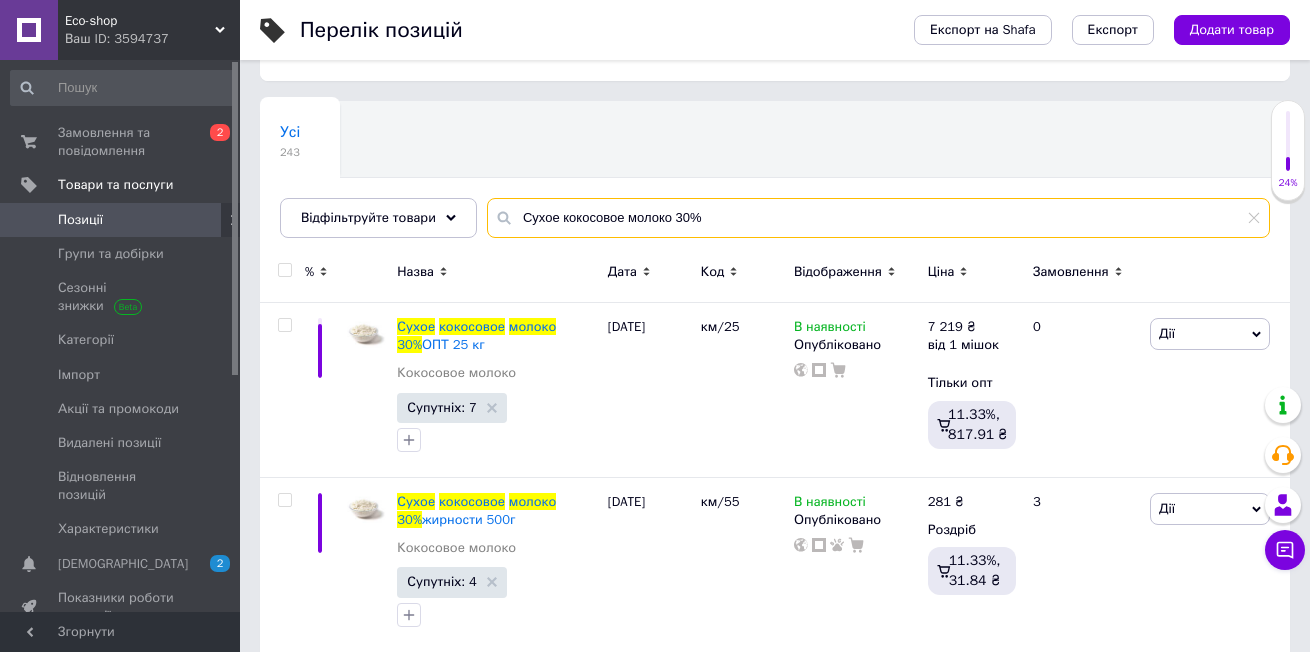 click on "Сухое кокосовое молоко 30%" at bounding box center [878, 218] 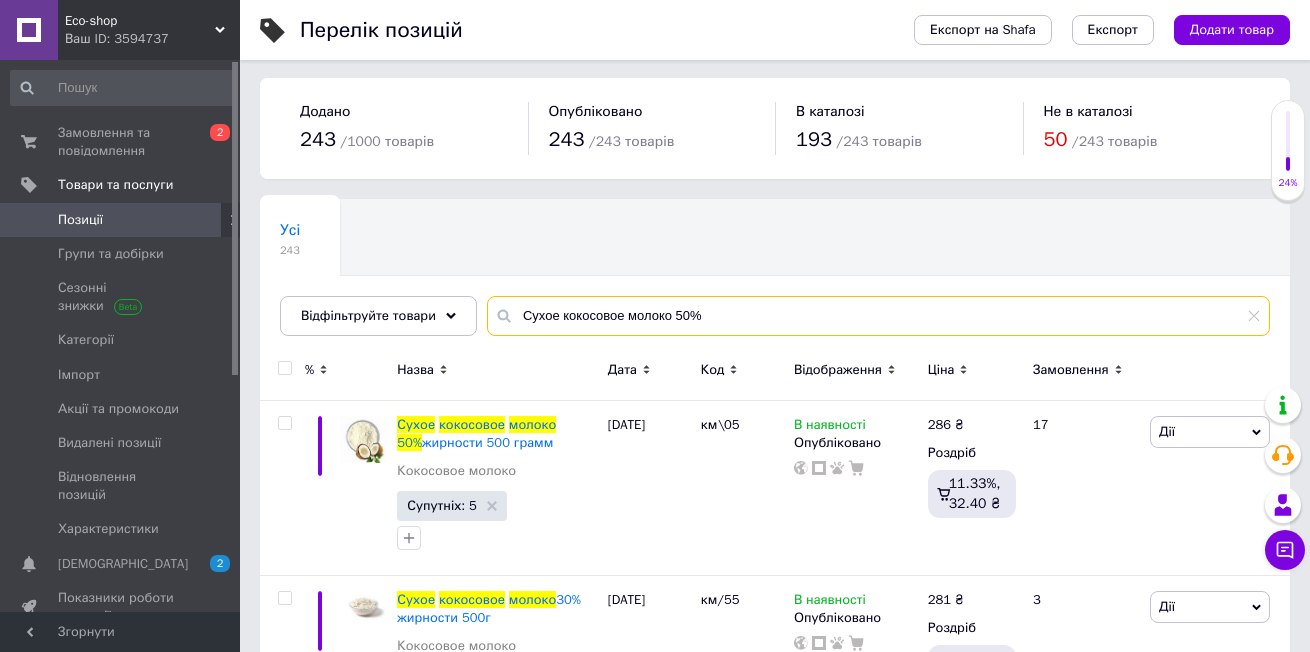 scroll, scrollTop: 0, scrollLeft: 0, axis: both 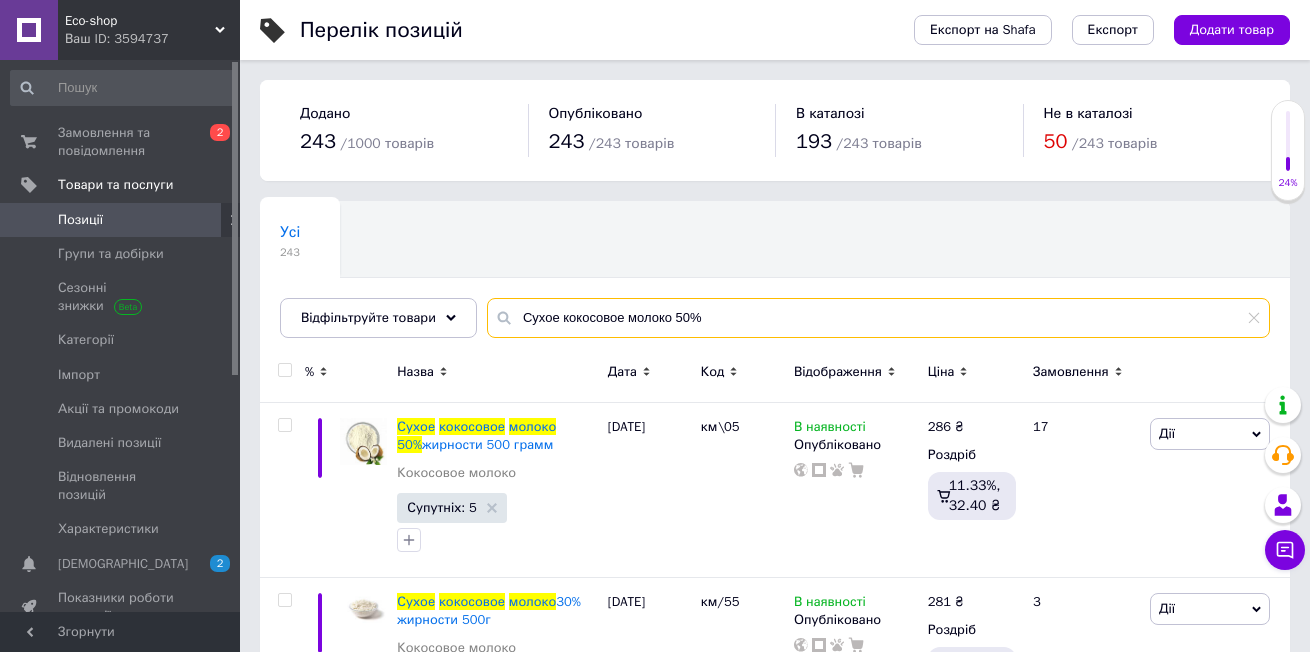 click on "Сухое кокосовое молоко 50%" at bounding box center [878, 318] 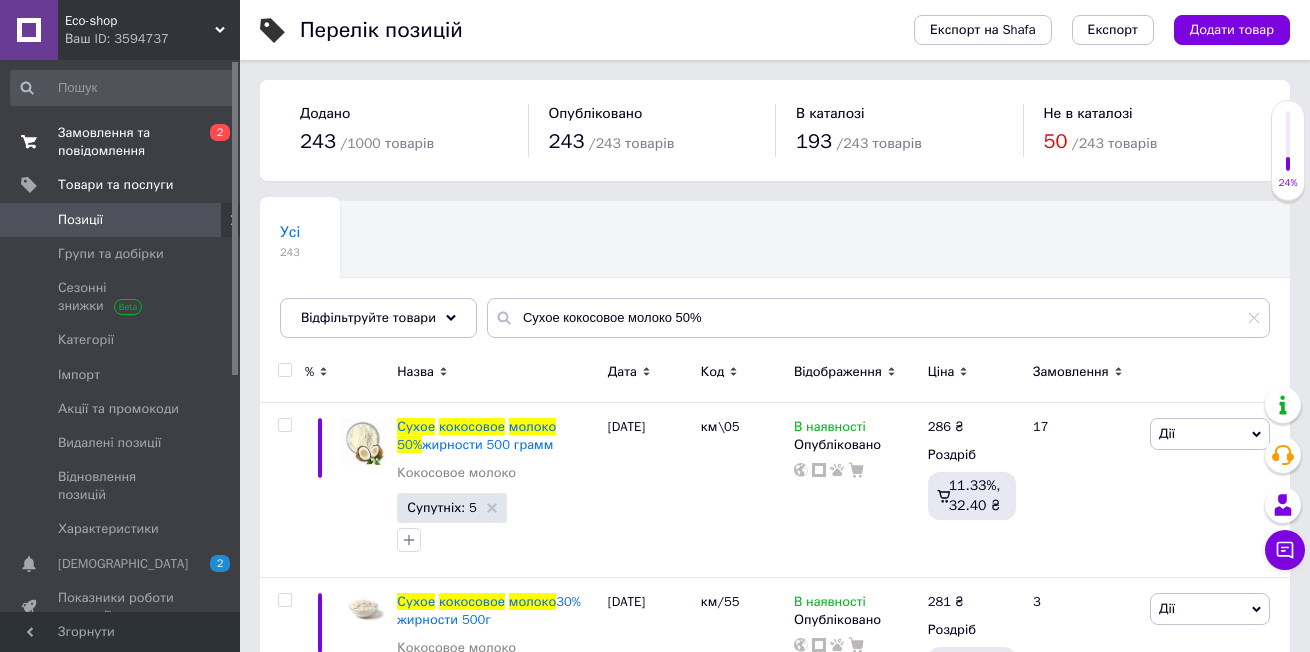 click on "Замовлення та повідомлення" at bounding box center [121, 142] 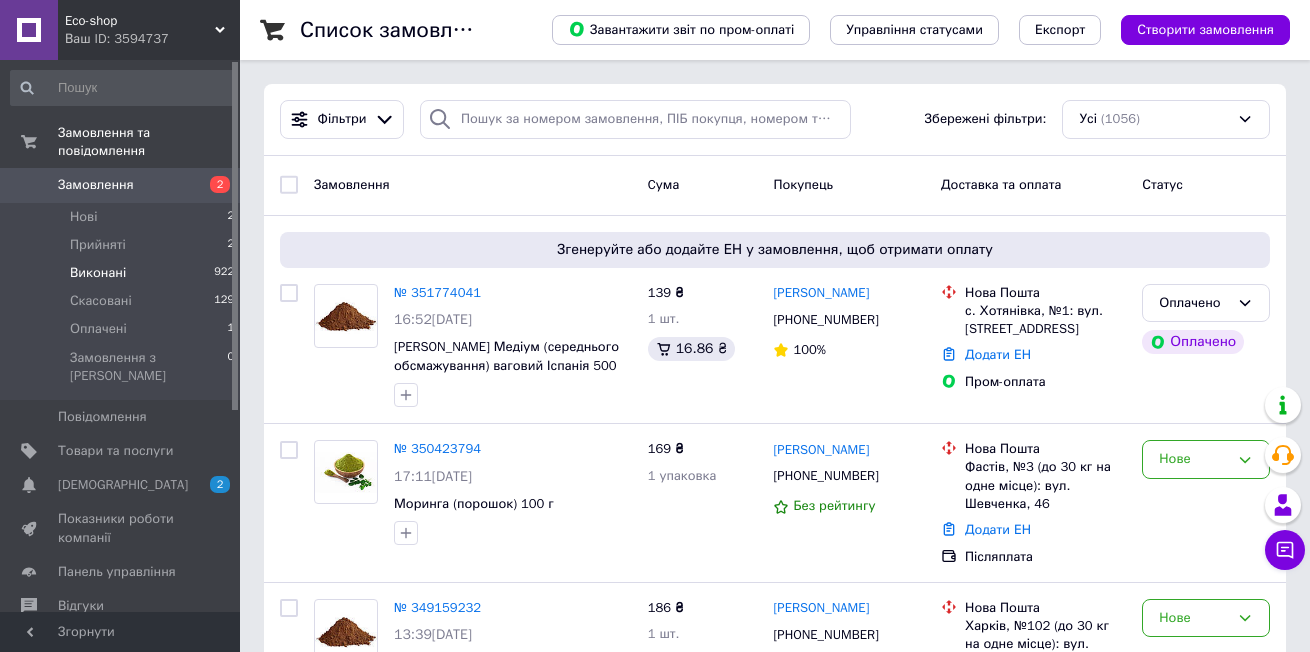 click on "Виконані" at bounding box center [98, 273] 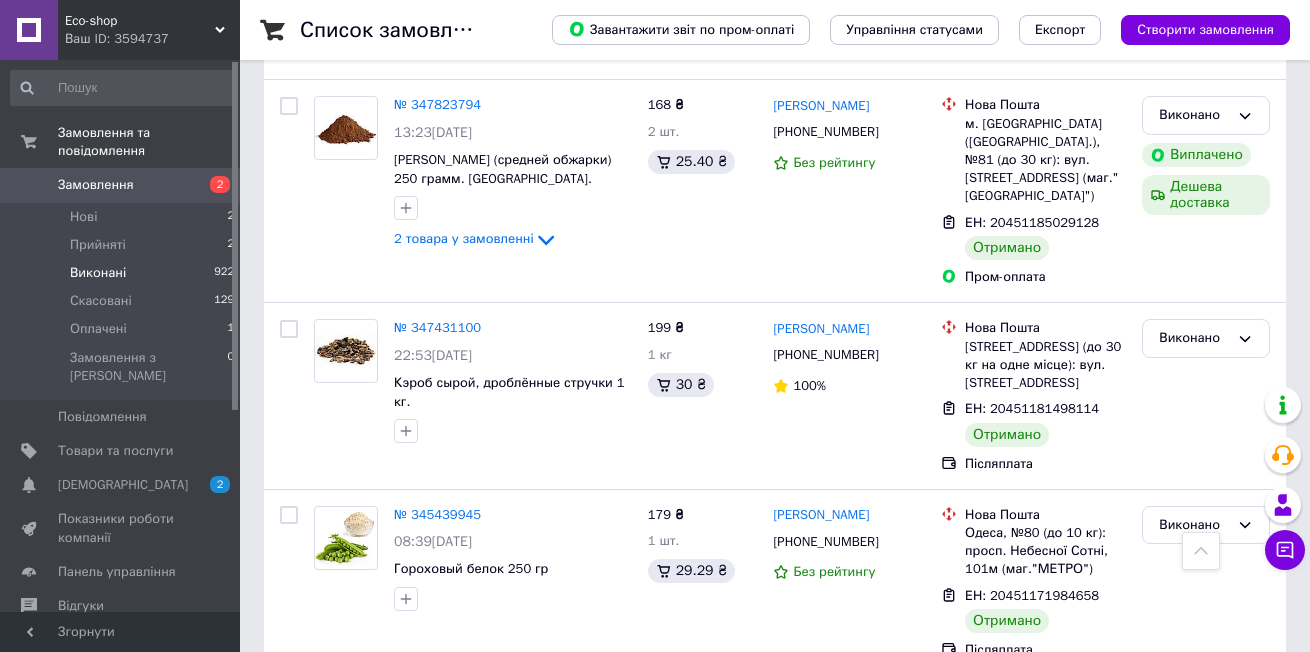 scroll, scrollTop: 900, scrollLeft: 0, axis: vertical 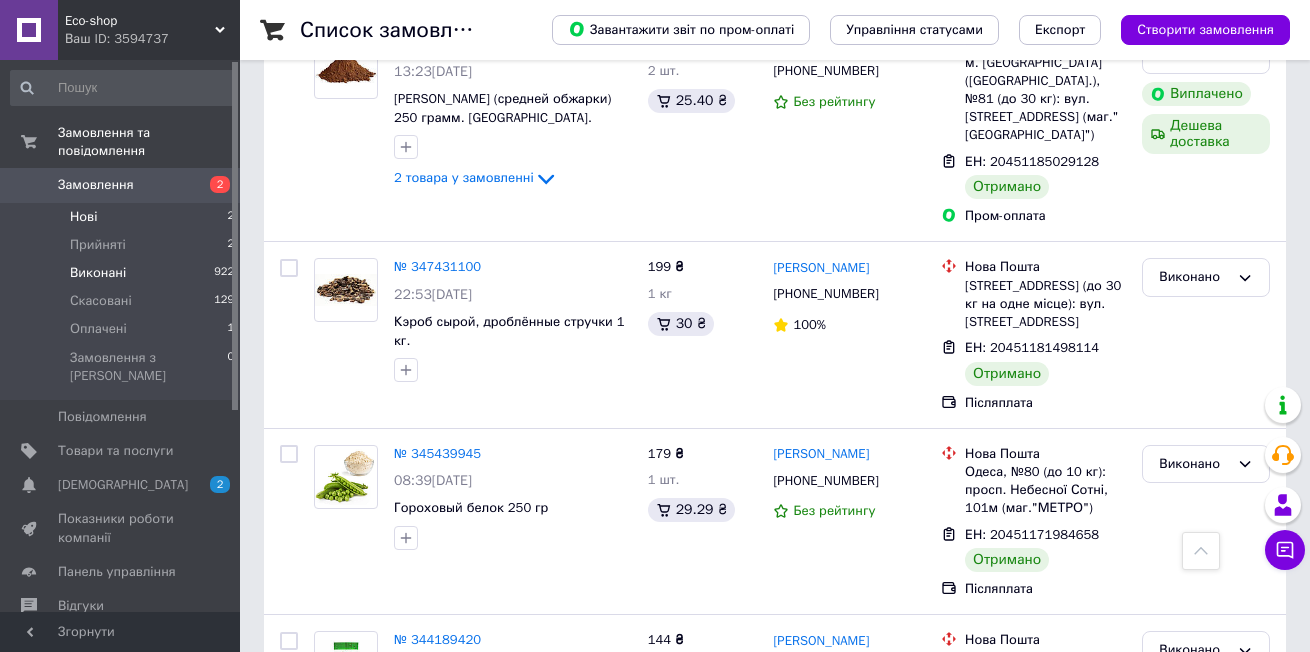 click on "Нові" at bounding box center [83, 217] 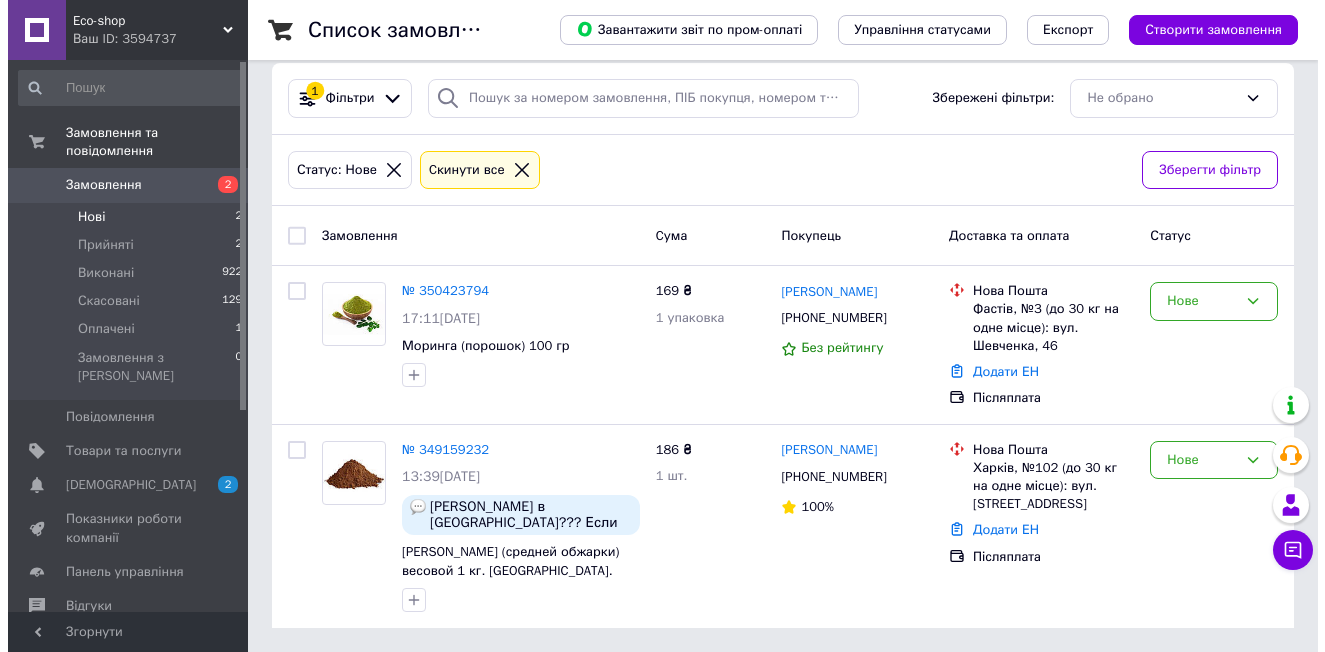 scroll, scrollTop: 0, scrollLeft: 0, axis: both 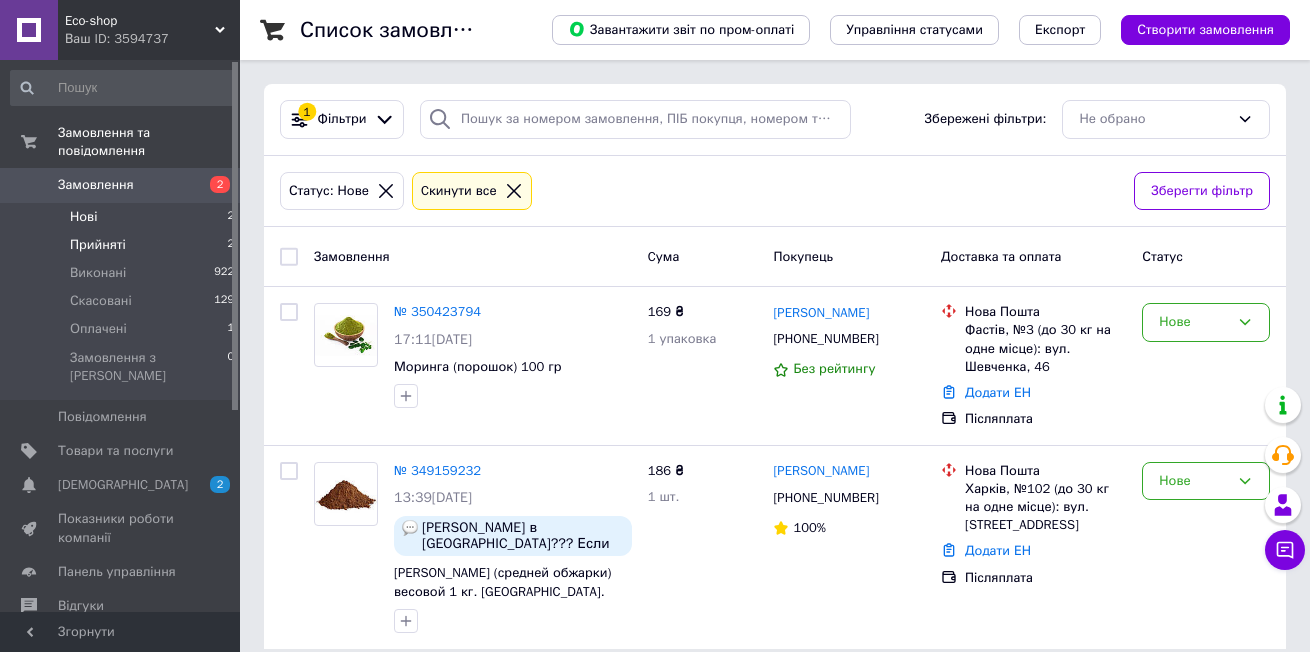 click on "Прийняті" at bounding box center (98, 245) 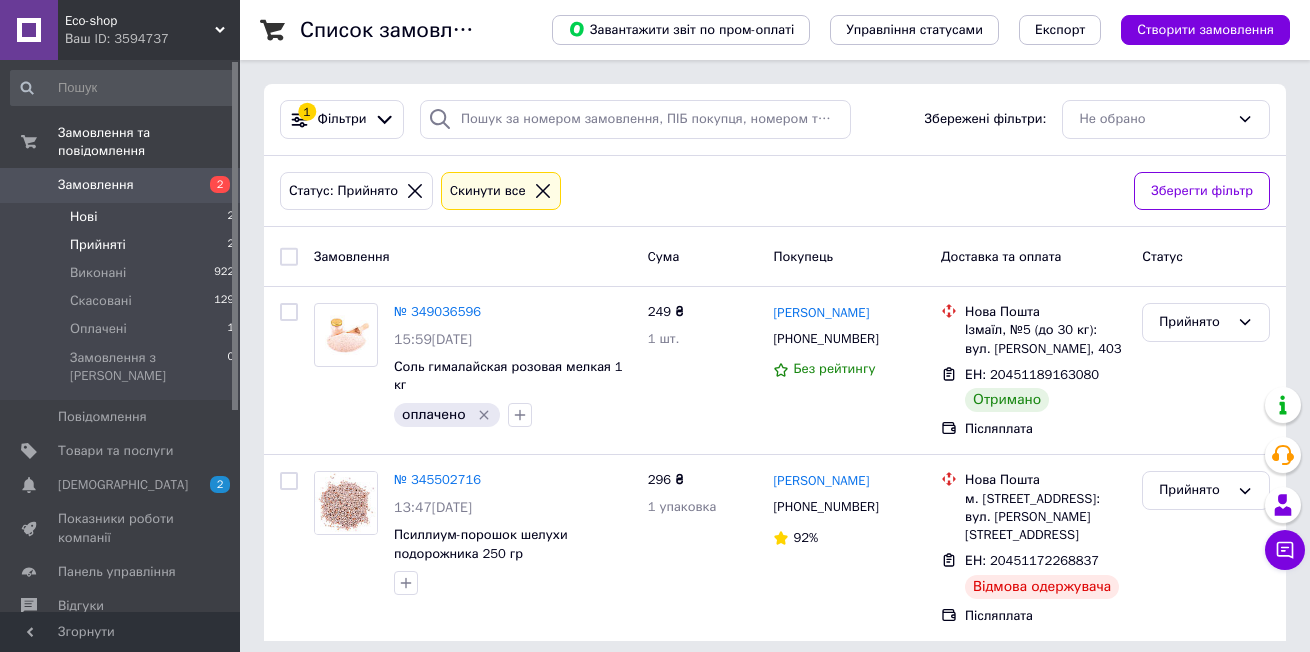 click on "Нові" at bounding box center [83, 217] 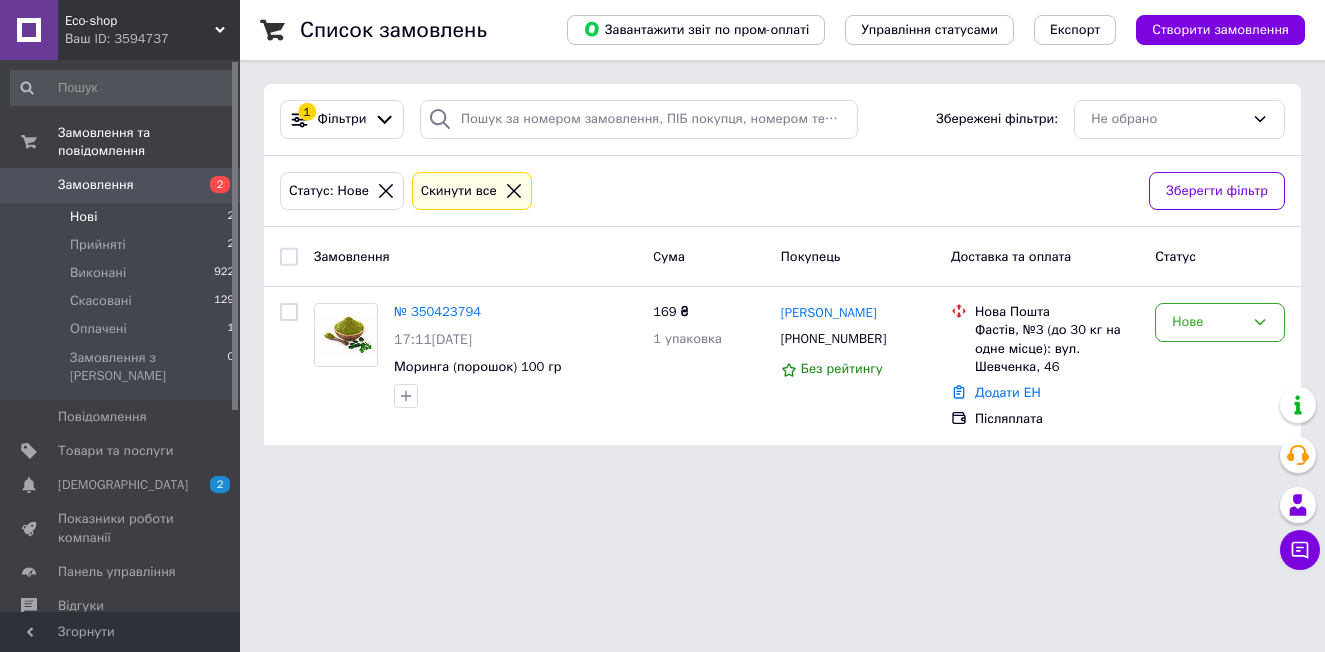 click on "Нові" at bounding box center (83, 217) 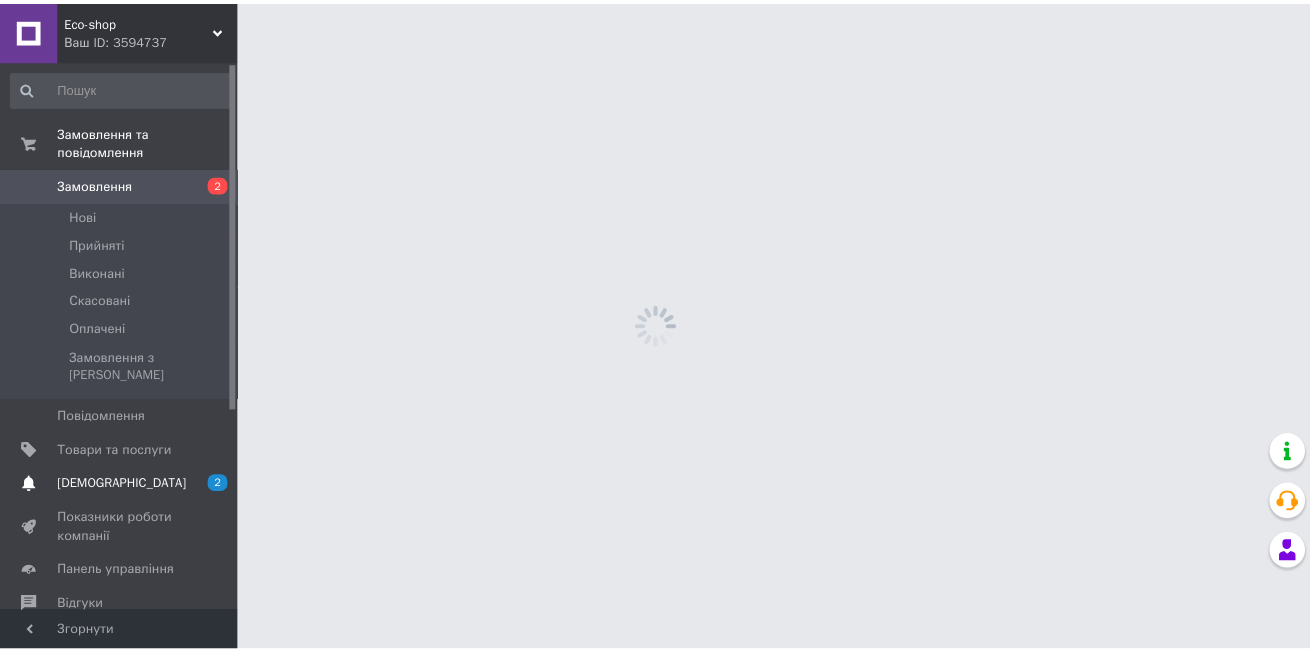 scroll, scrollTop: 0, scrollLeft: 0, axis: both 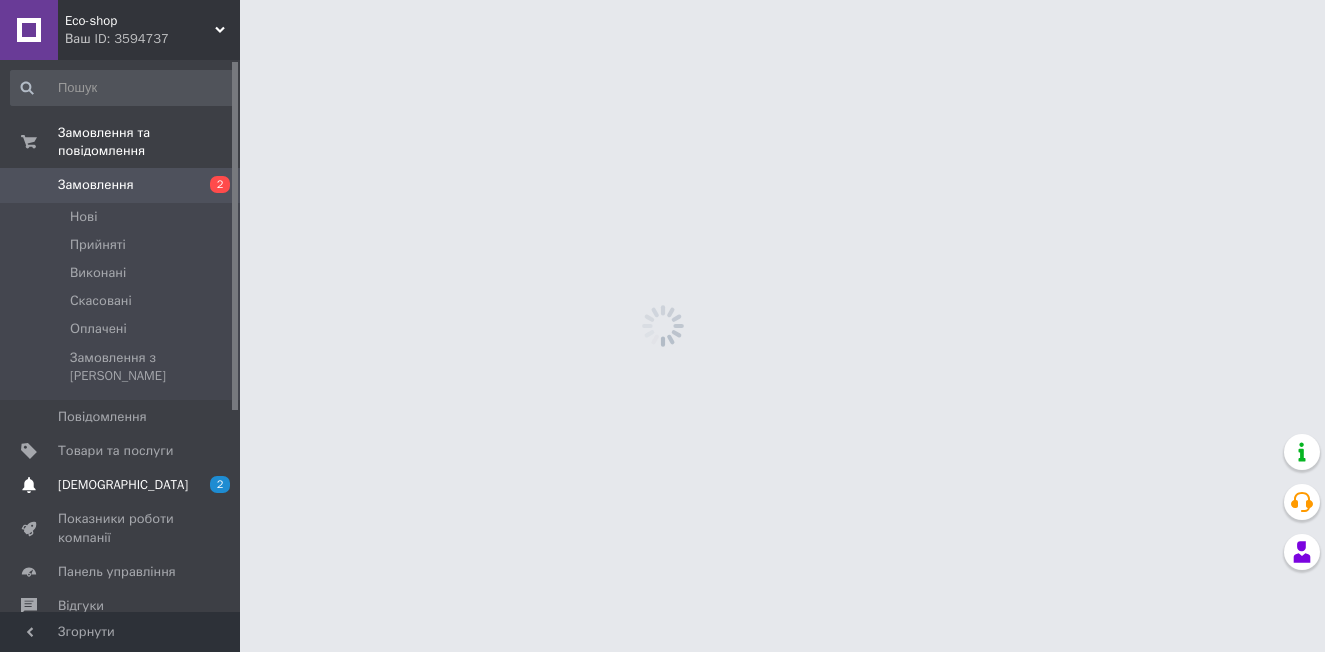 click on "[DEMOGRAPHIC_DATA]" at bounding box center [123, 485] 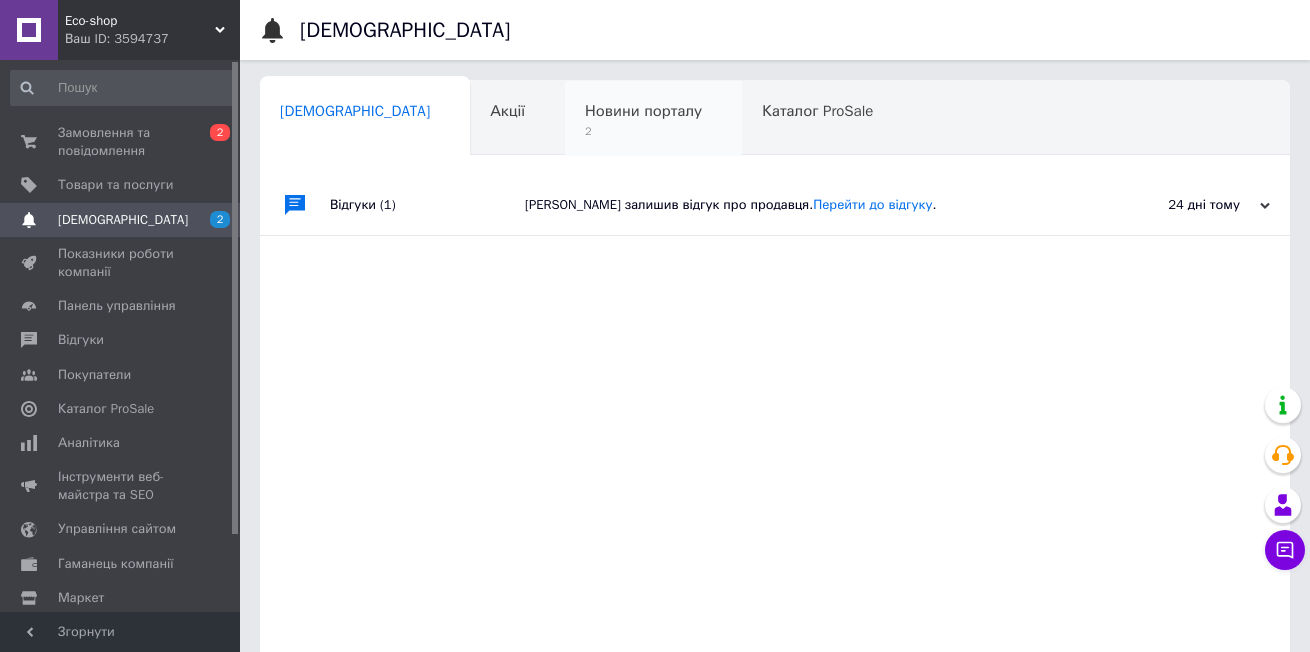 click on "Новини порталу" at bounding box center [643, 111] 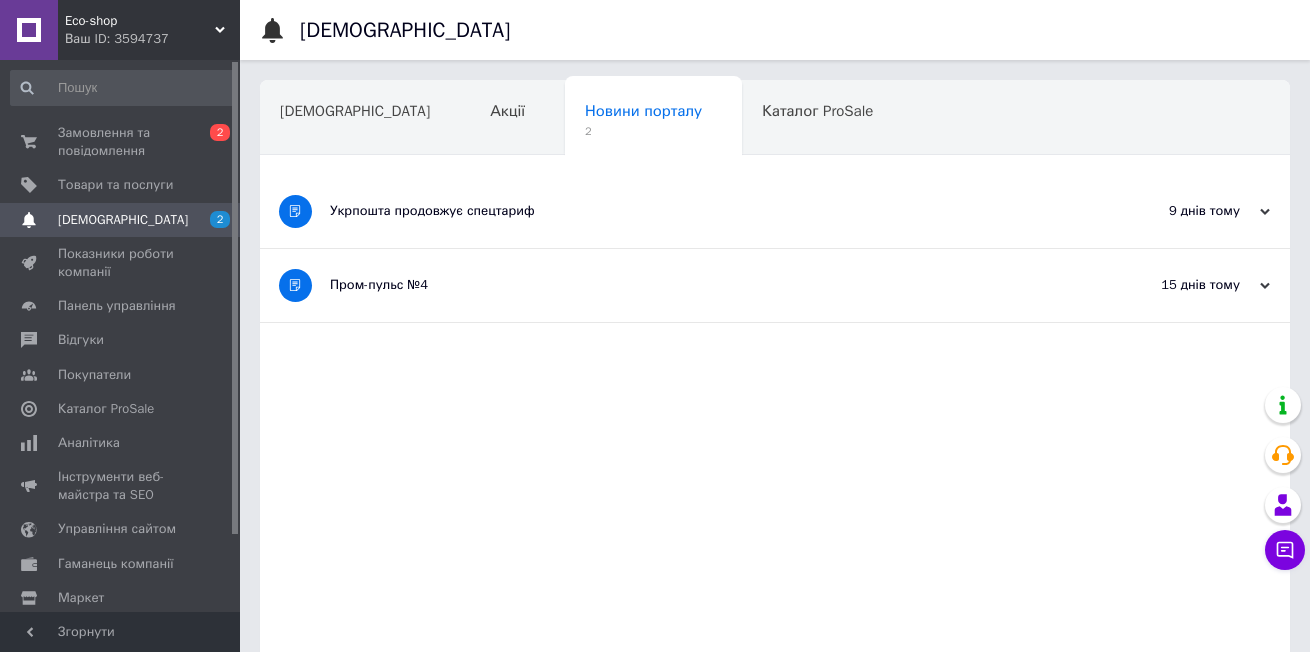 click on "Укрпошта продовжує спецтариф" at bounding box center [700, 211] 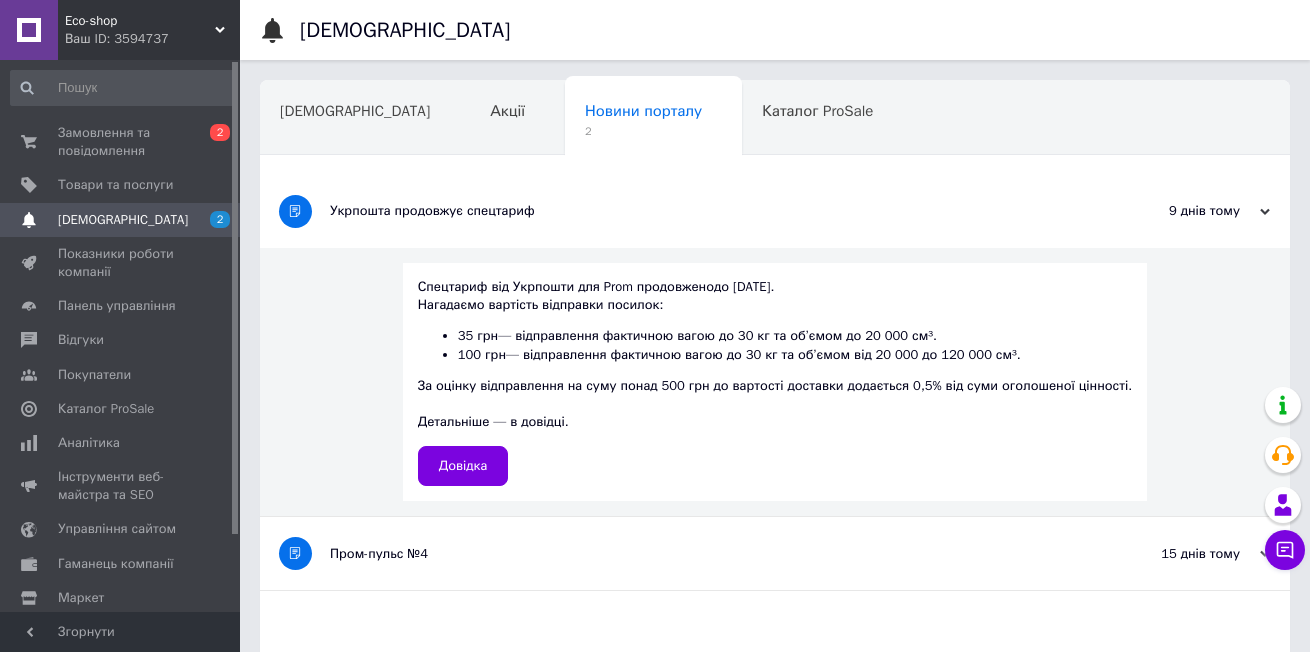 click on "Пром-пульс №4" at bounding box center [700, 554] 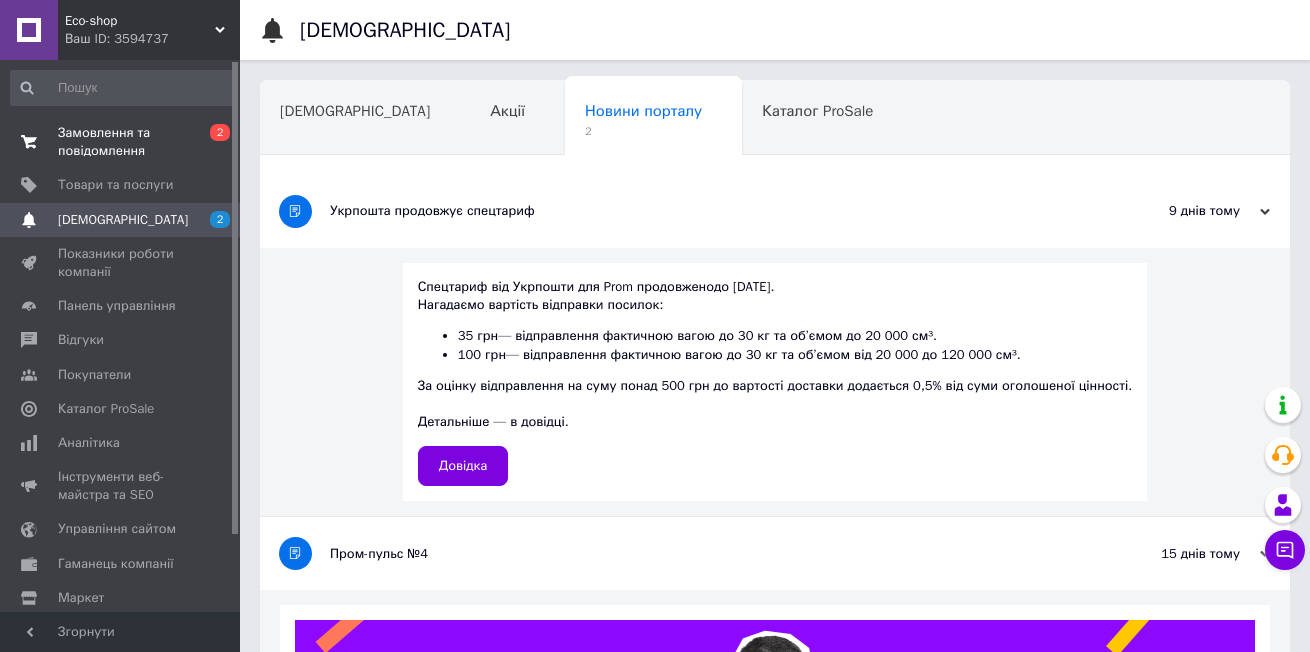 click on "Замовлення та повідомлення" at bounding box center [121, 142] 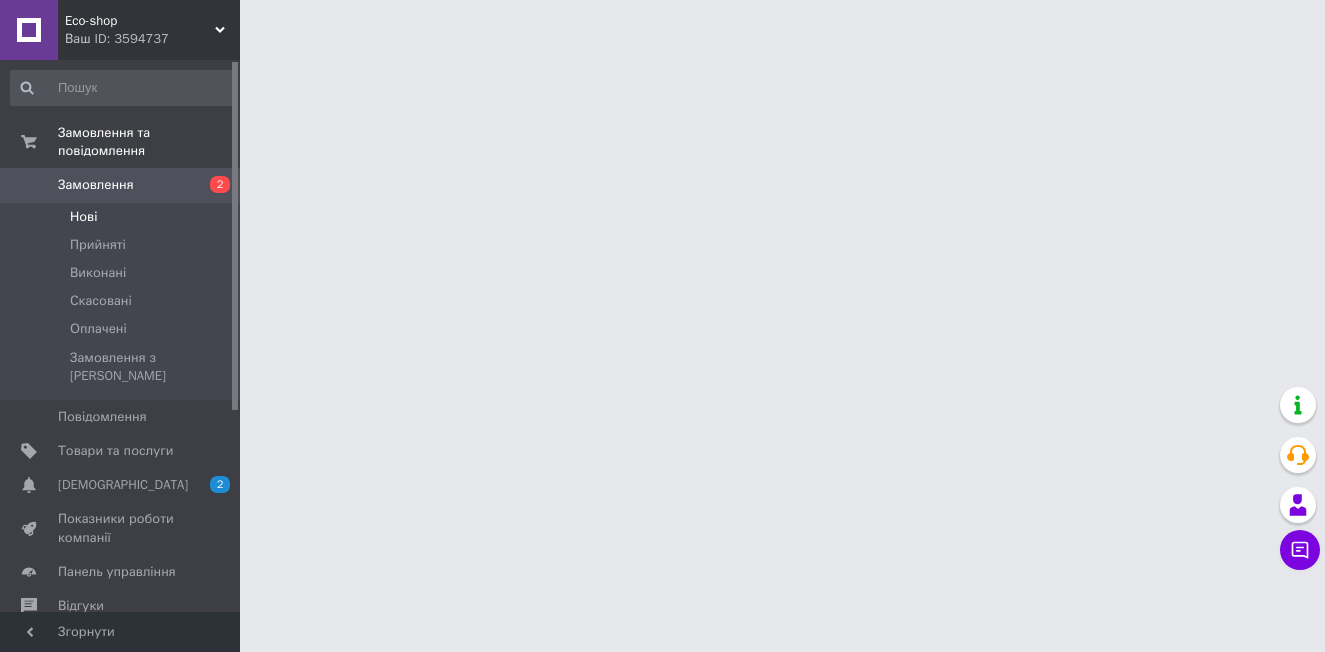 click on "Нові" at bounding box center [83, 217] 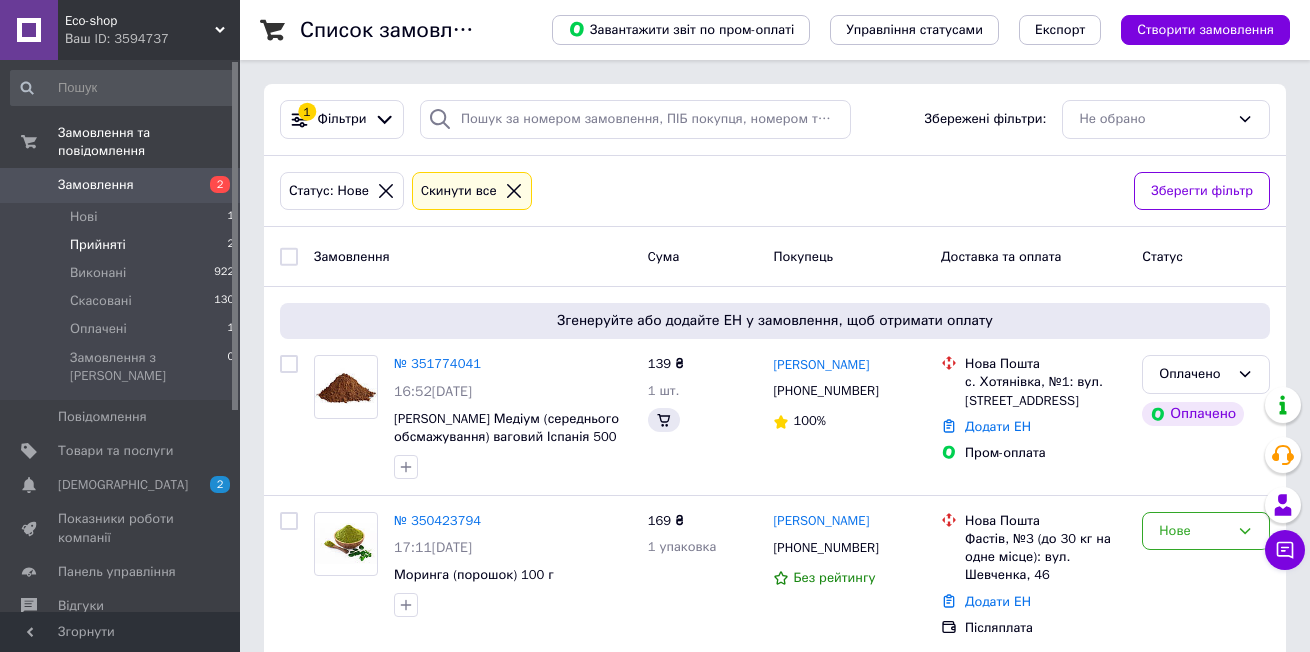 click on "Прийняті" at bounding box center [98, 245] 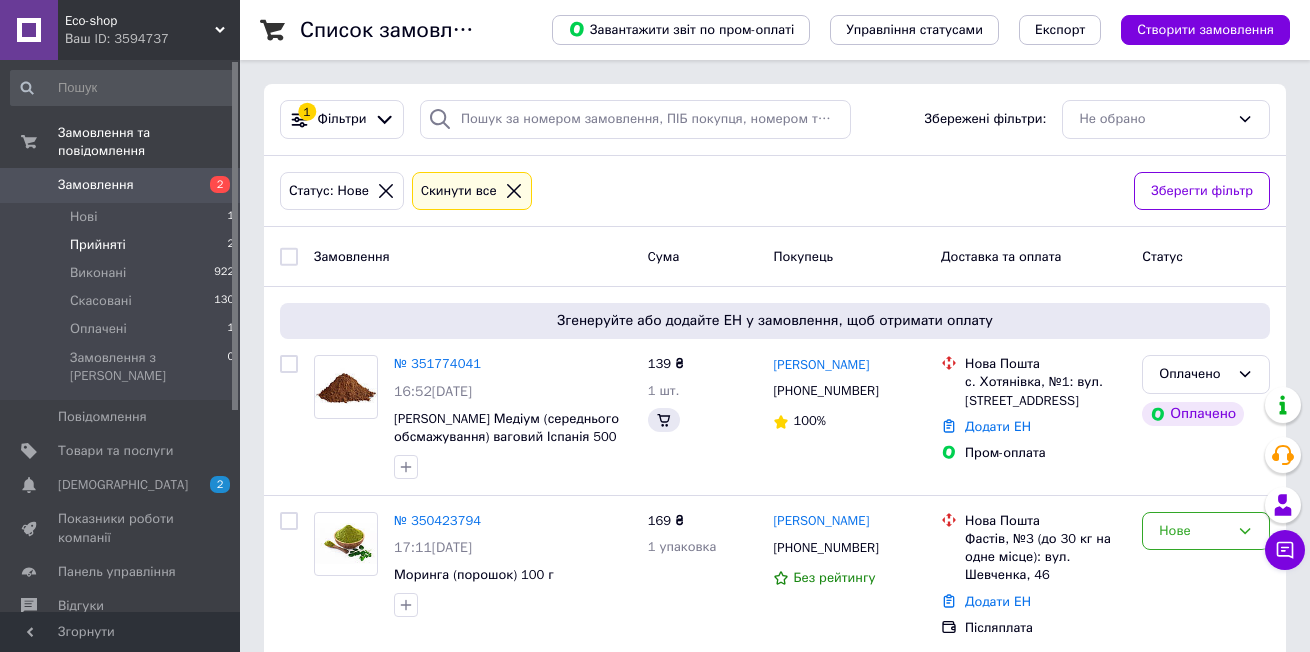click on "Прийняті" at bounding box center (98, 245) 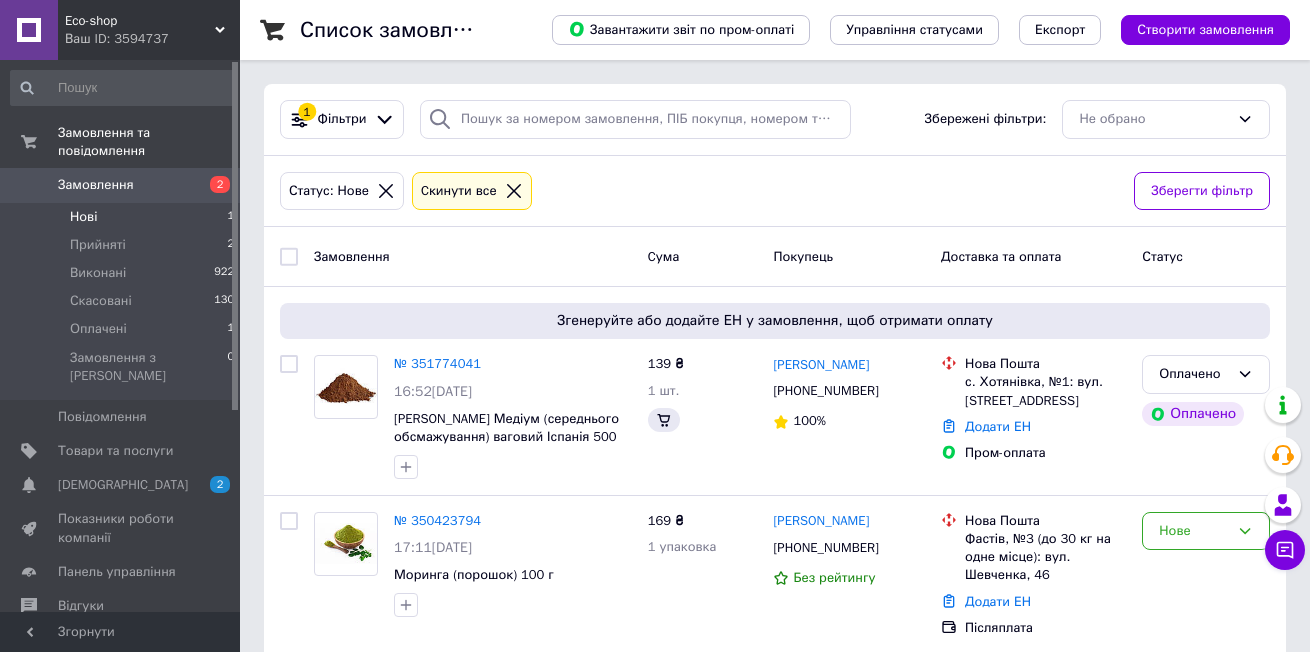 click on "Нові" at bounding box center (83, 217) 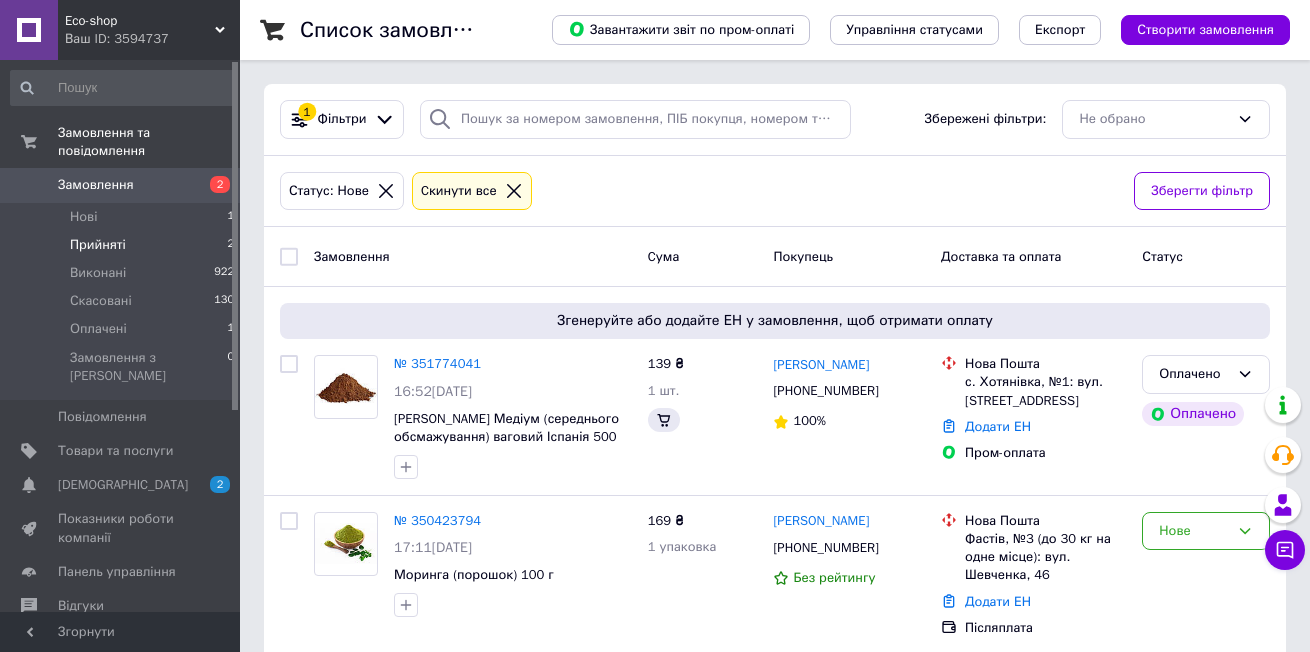 click on "Прийняті" at bounding box center [98, 245] 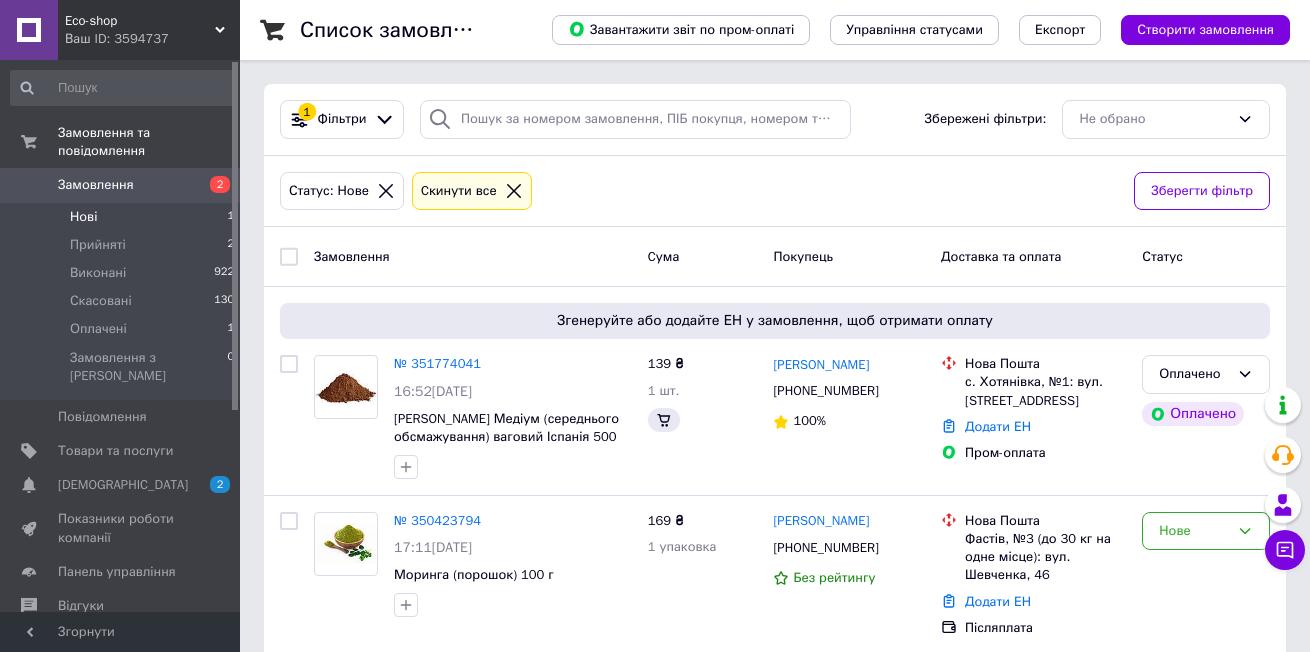 click on "Нові" at bounding box center [83, 217] 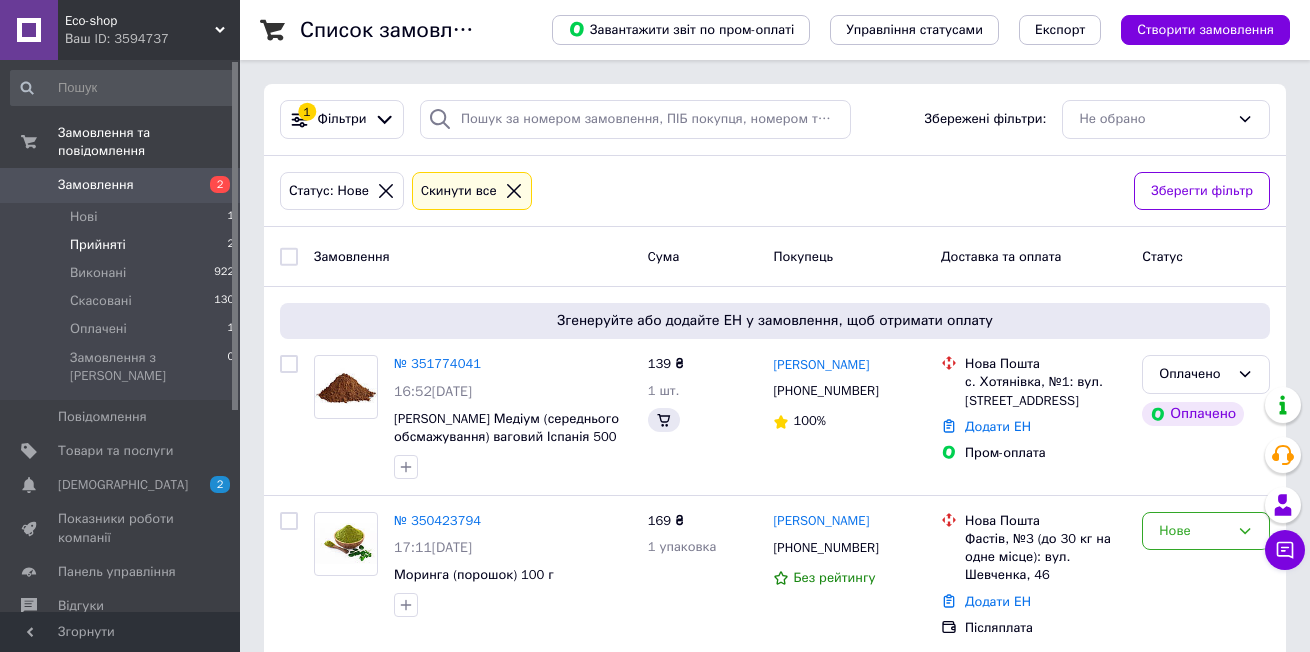 click on "Прийняті" at bounding box center (98, 245) 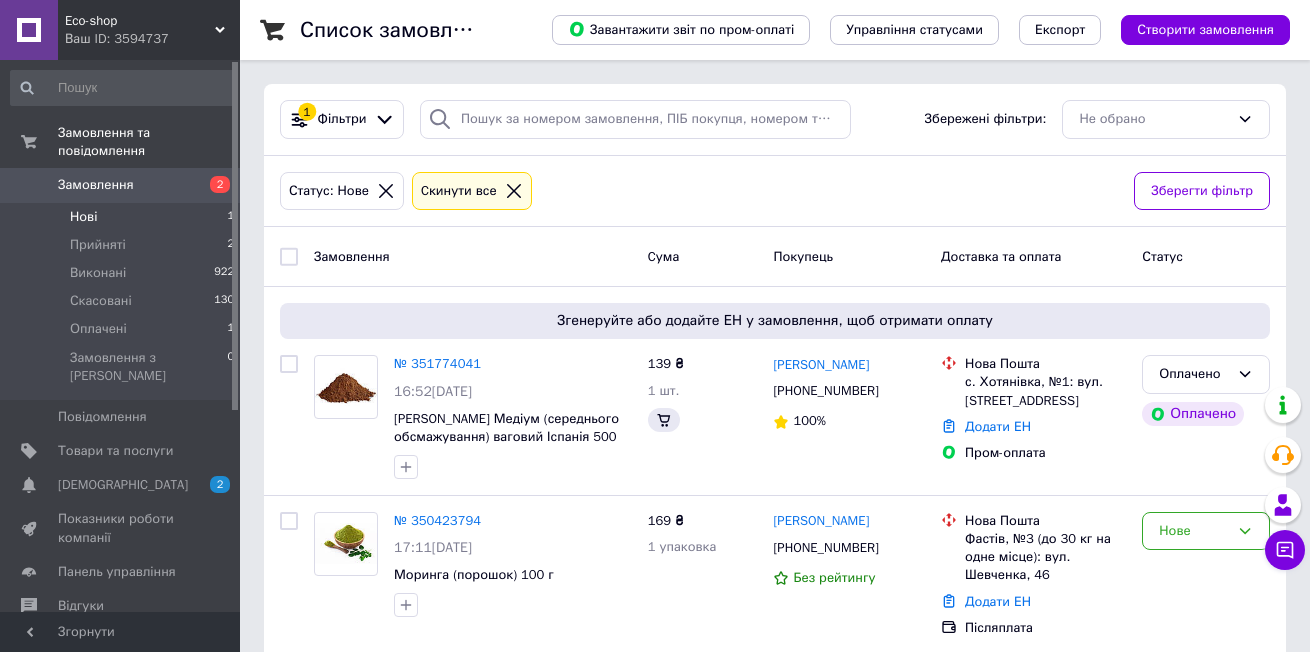click on "Нові" at bounding box center (83, 217) 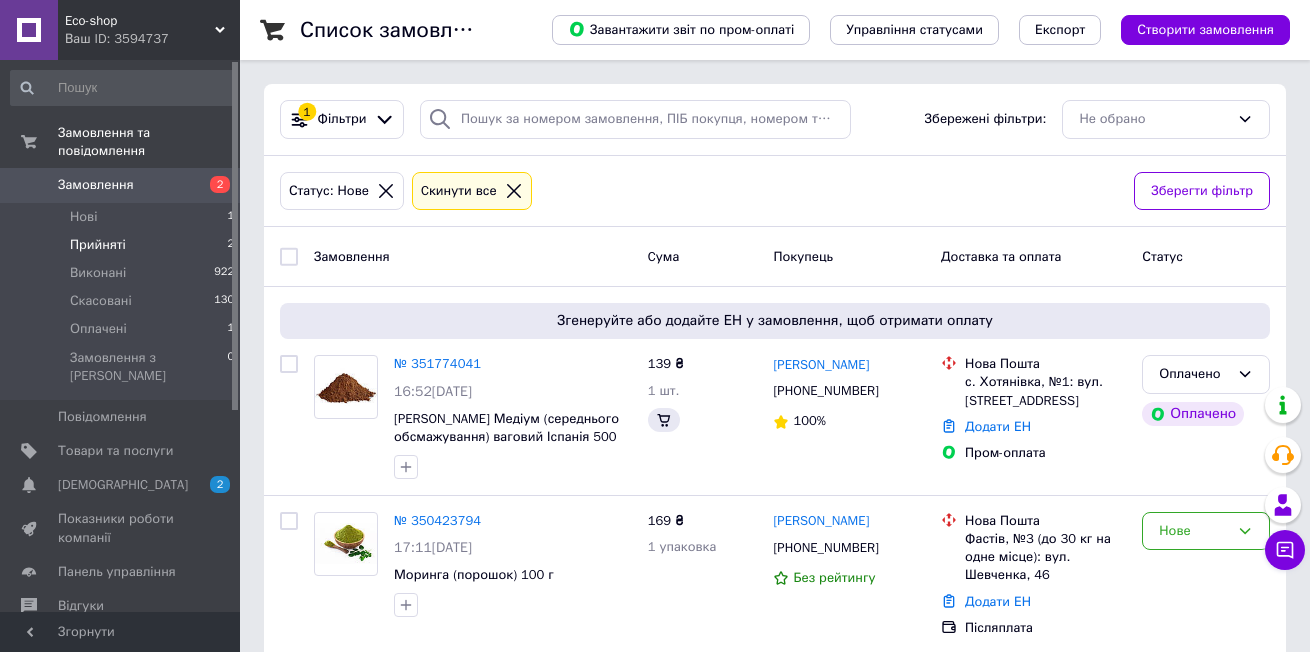 click on "Прийняті" at bounding box center (98, 245) 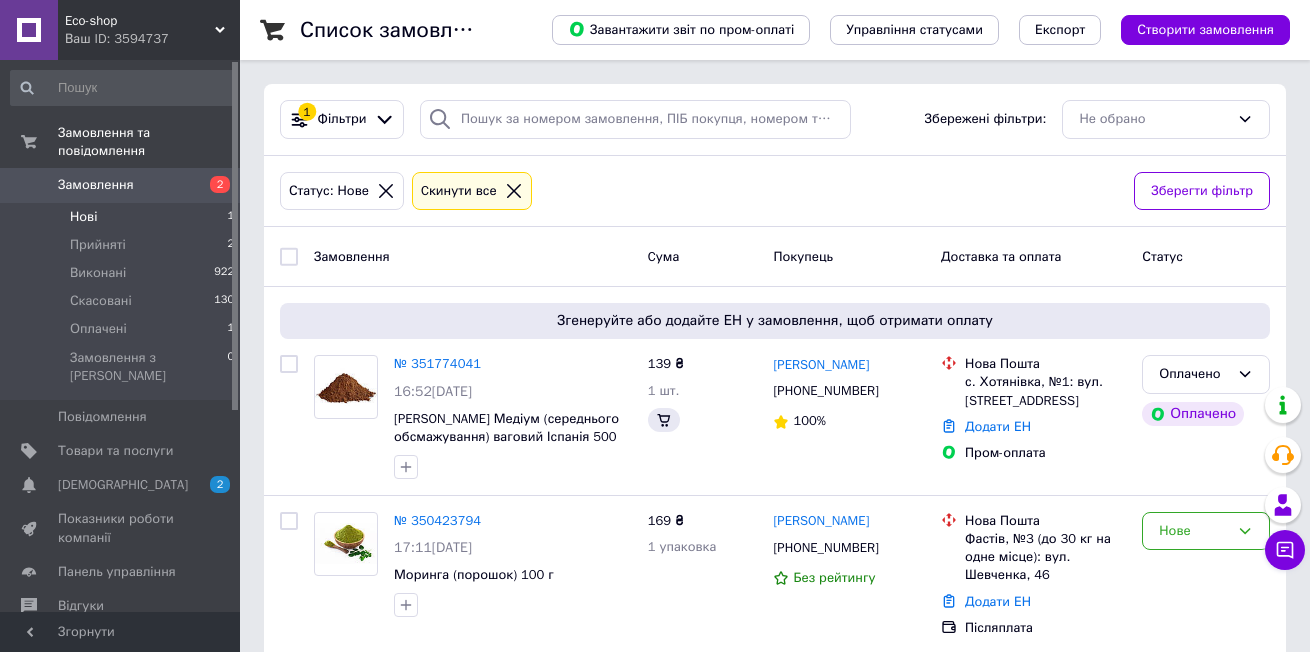 click on "Нові" at bounding box center [83, 217] 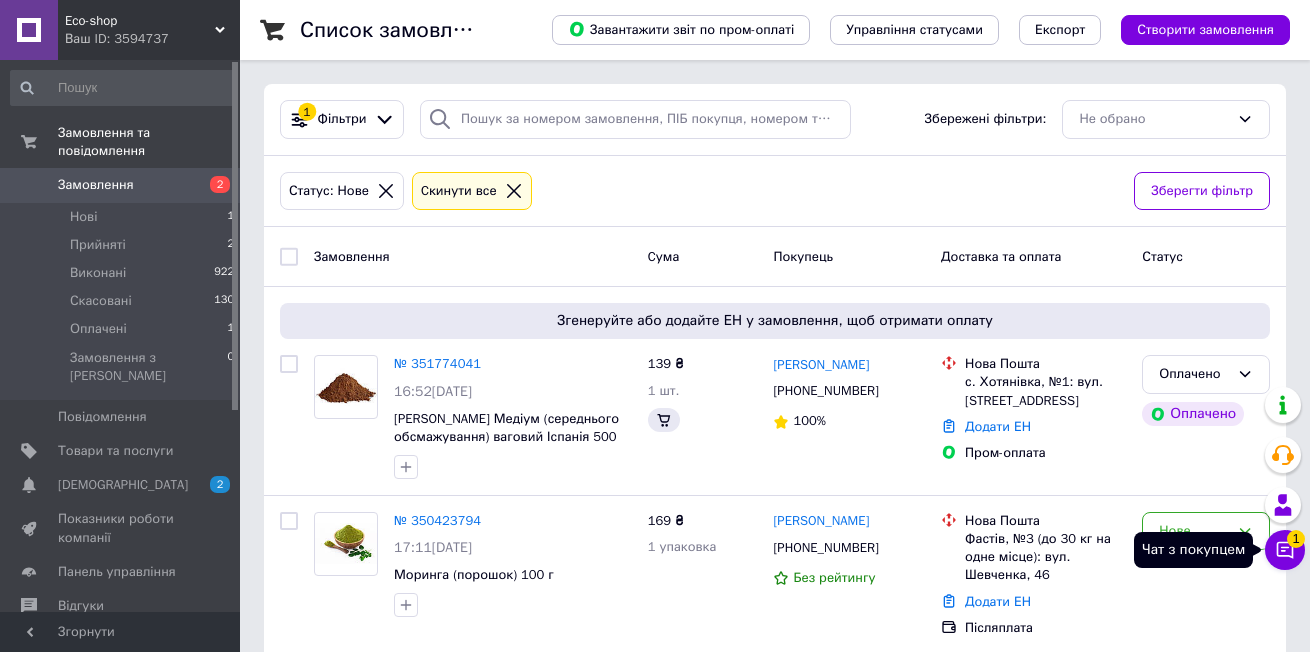 click 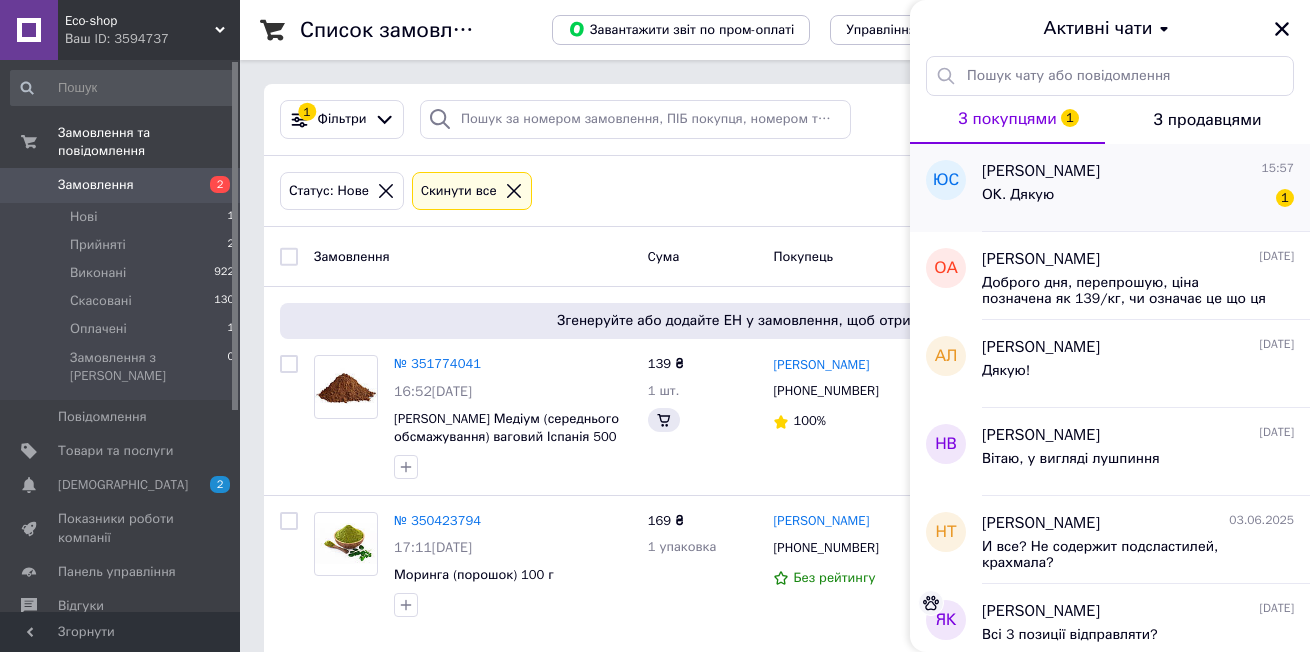click on "ОК. Дякую 1" at bounding box center (1138, 199) 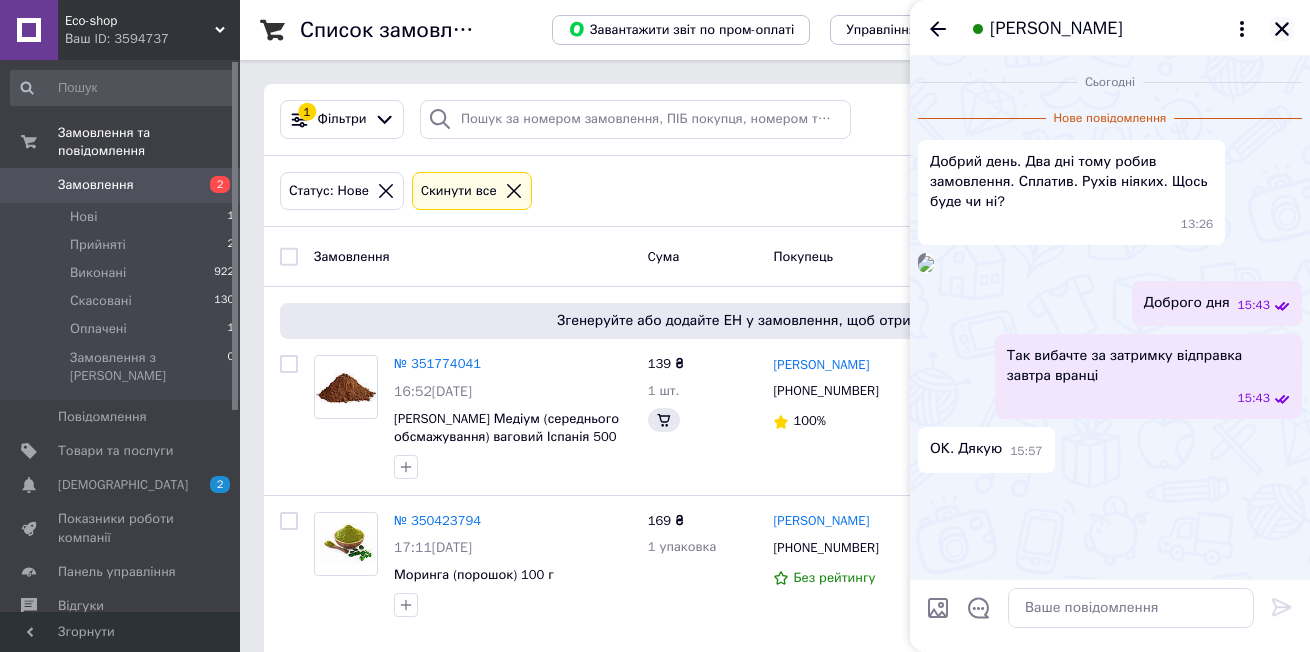 click 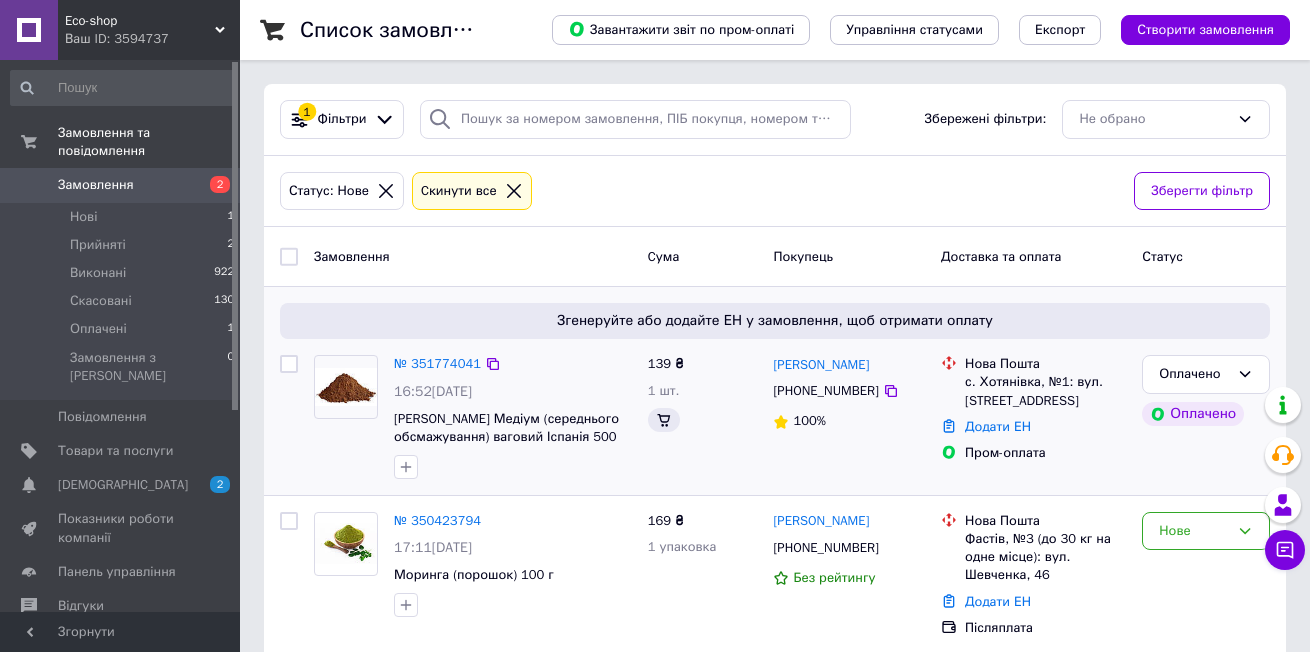 scroll, scrollTop: 100, scrollLeft: 0, axis: vertical 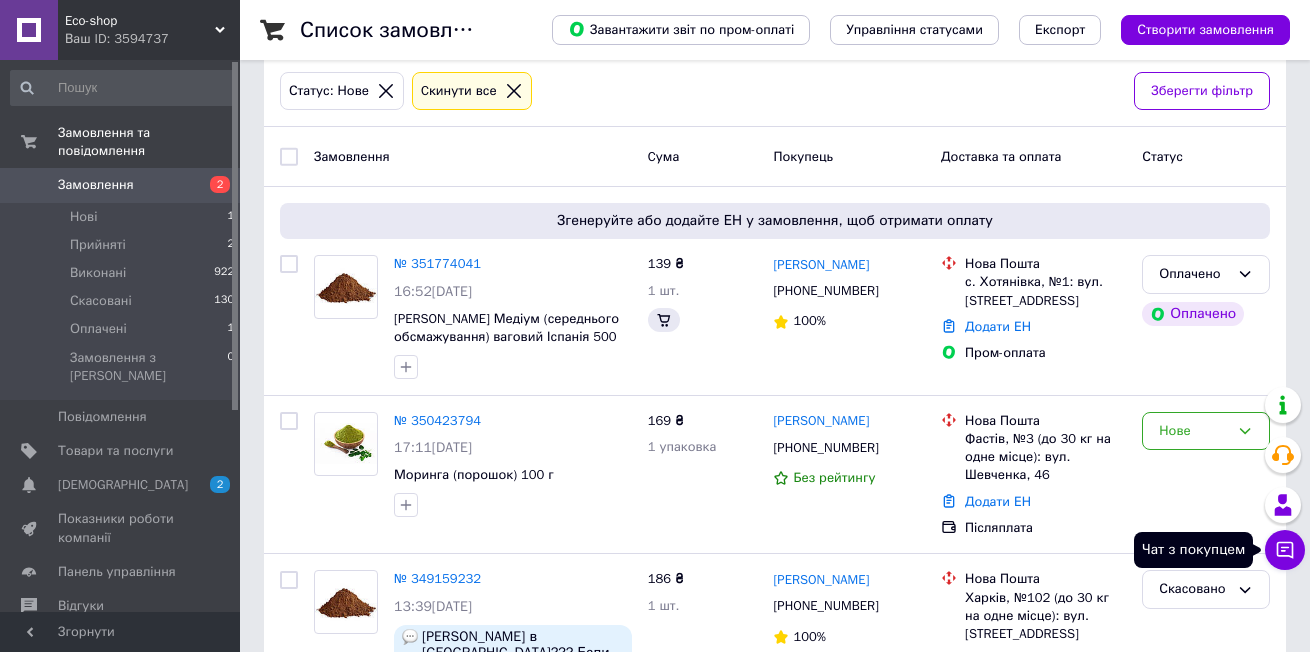 click 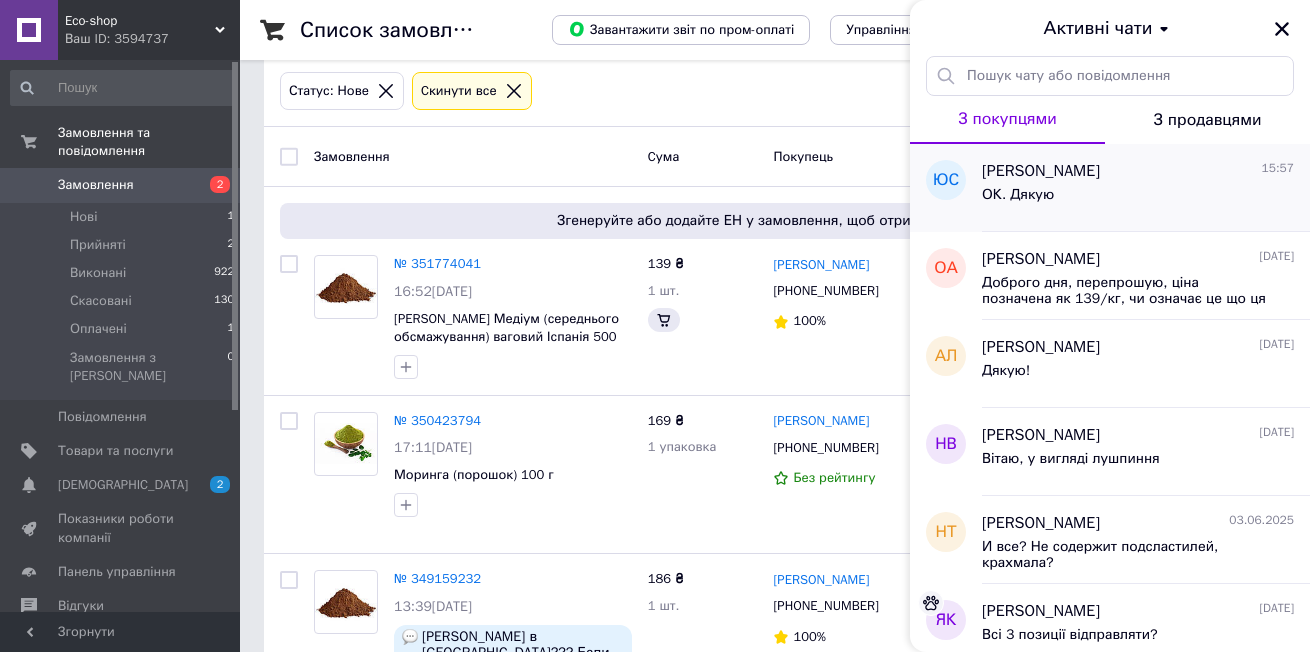 click on "[PERSON_NAME]" at bounding box center (1041, 171) 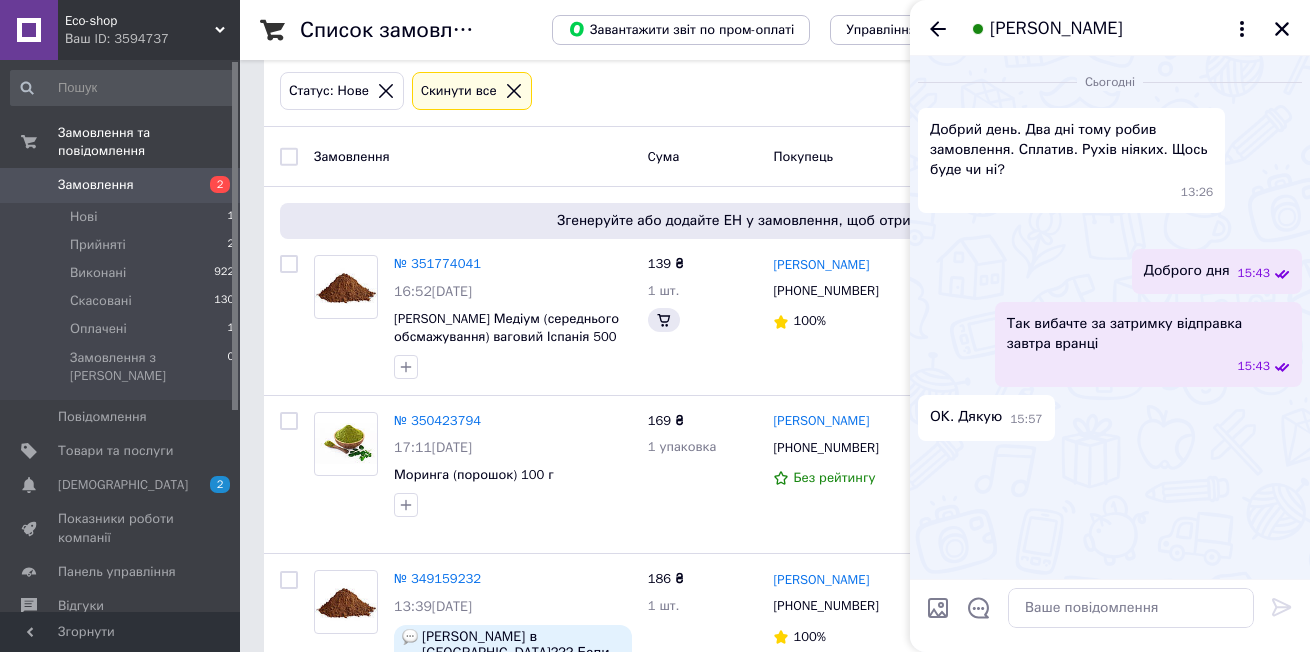 scroll, scrollTop: 12, scrollLeft: 0, axis: vertical 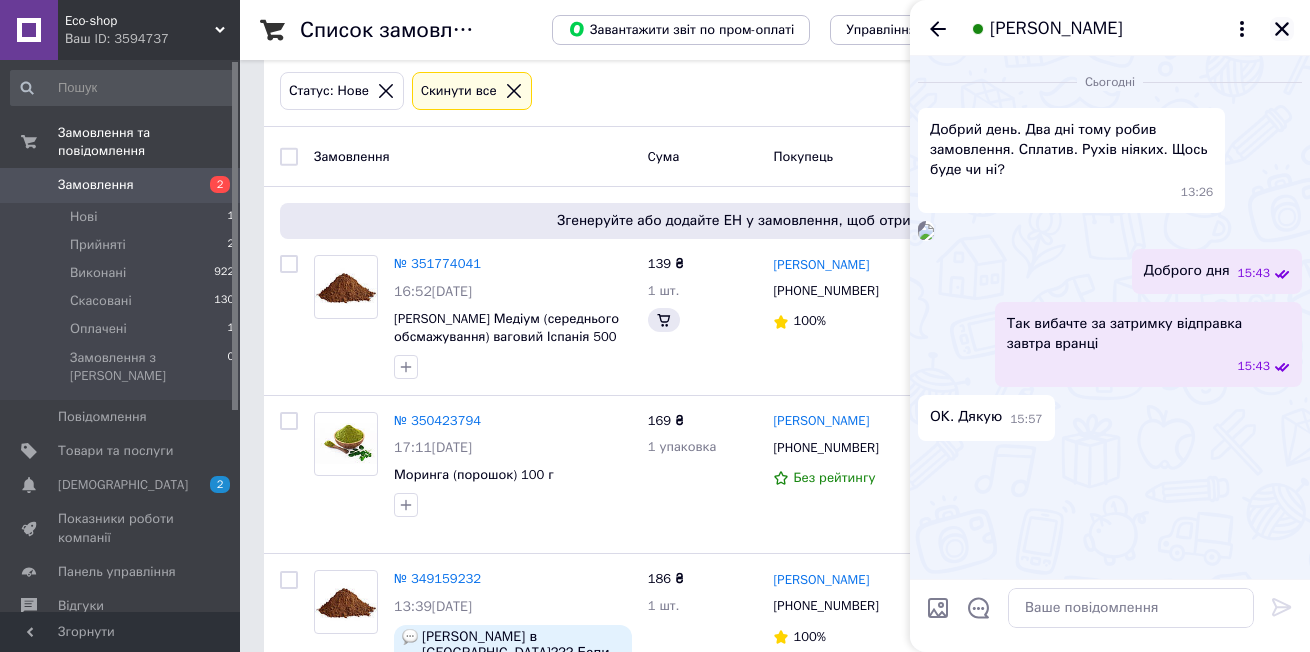click 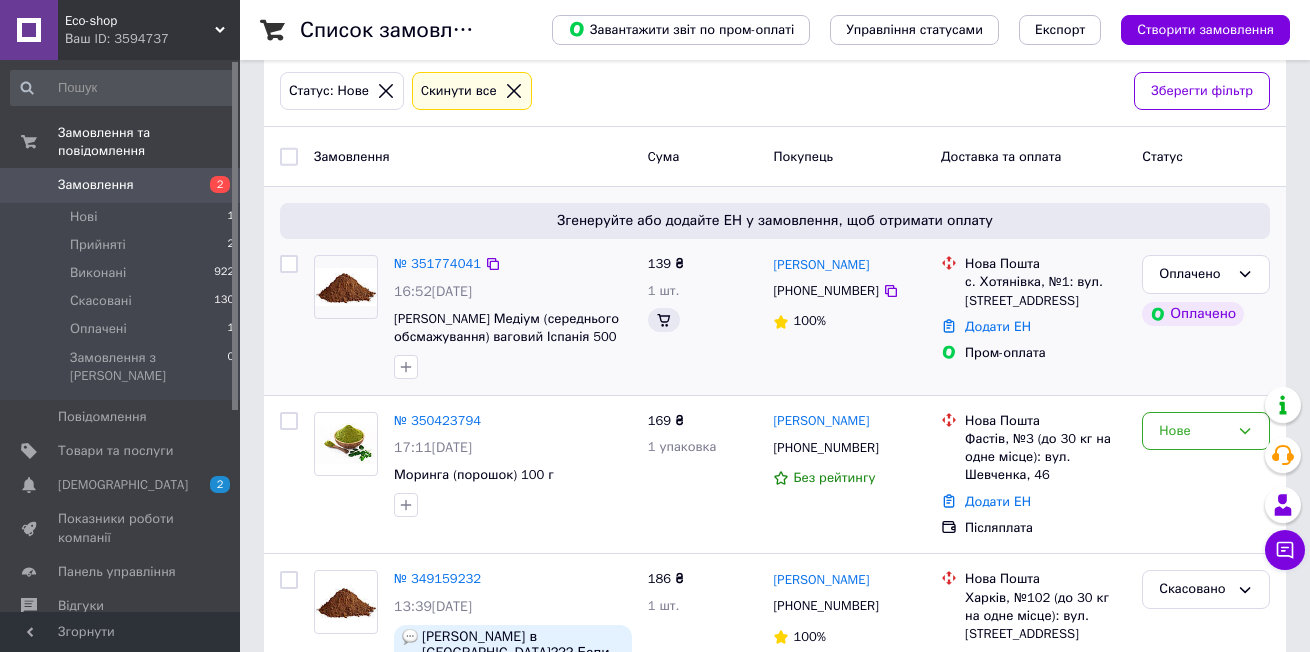 scroll, scrollTop: 0, scrollLeft: 0, axis: both 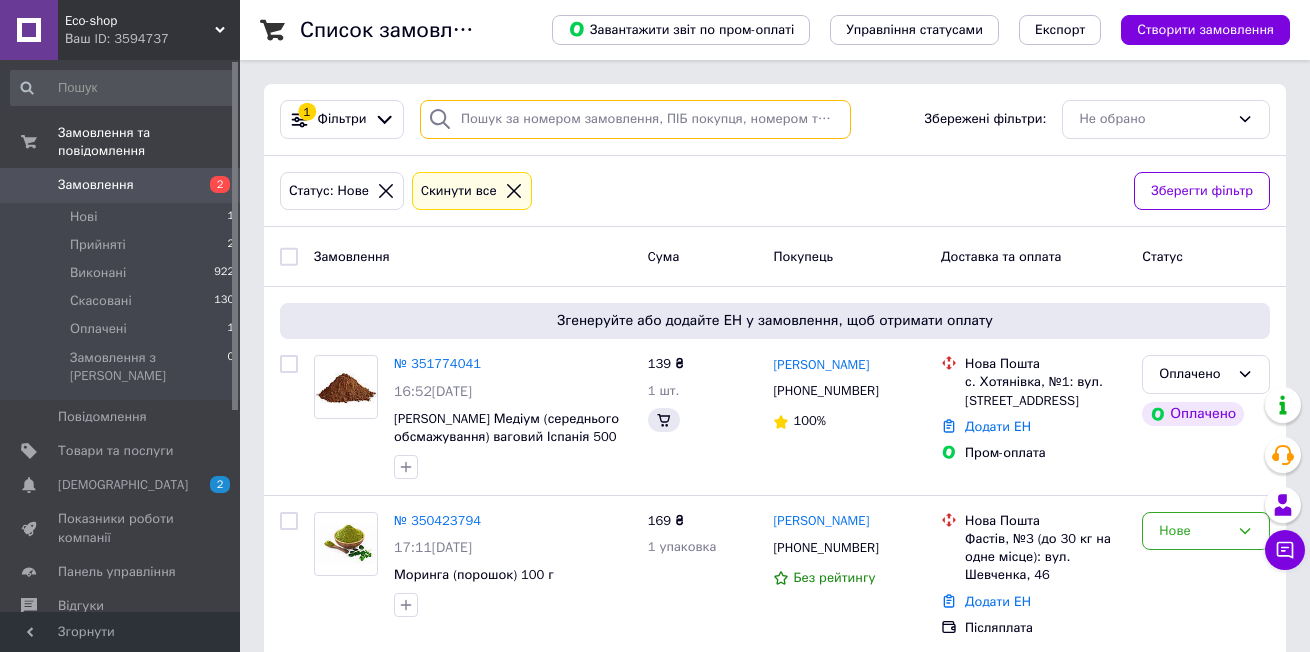 click at bounding box center [635, 119] 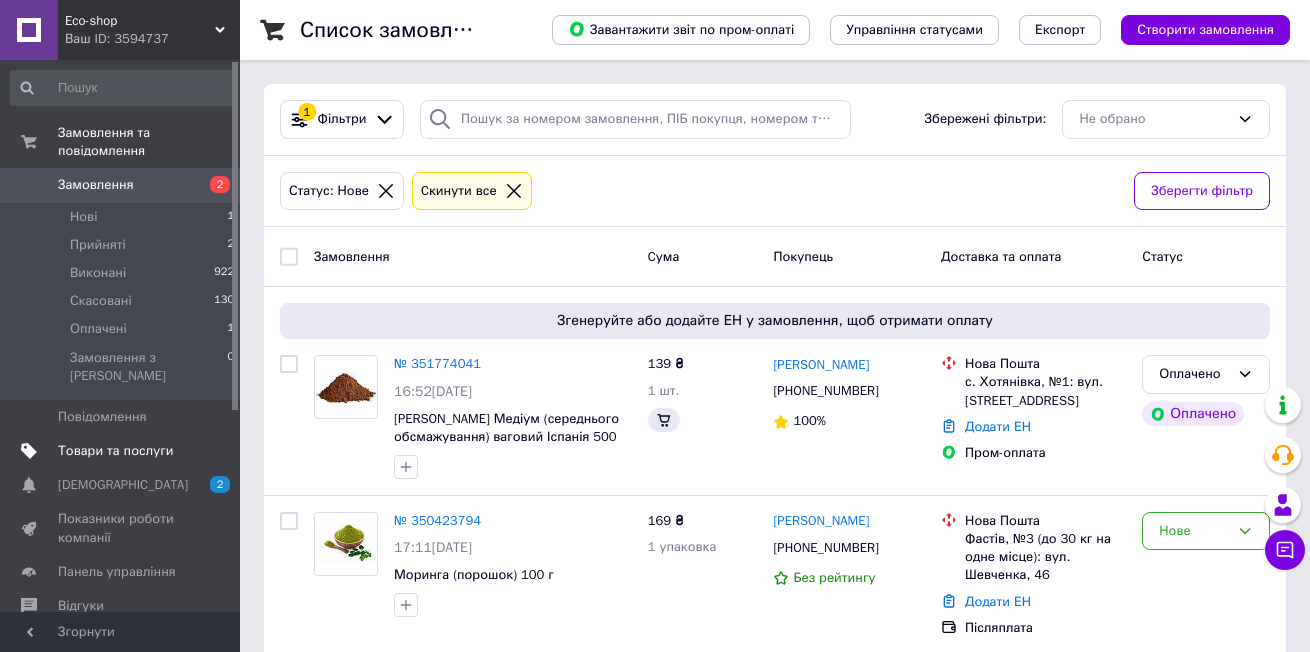 click on "Товари та послуги" at bounding box center (115, 451) 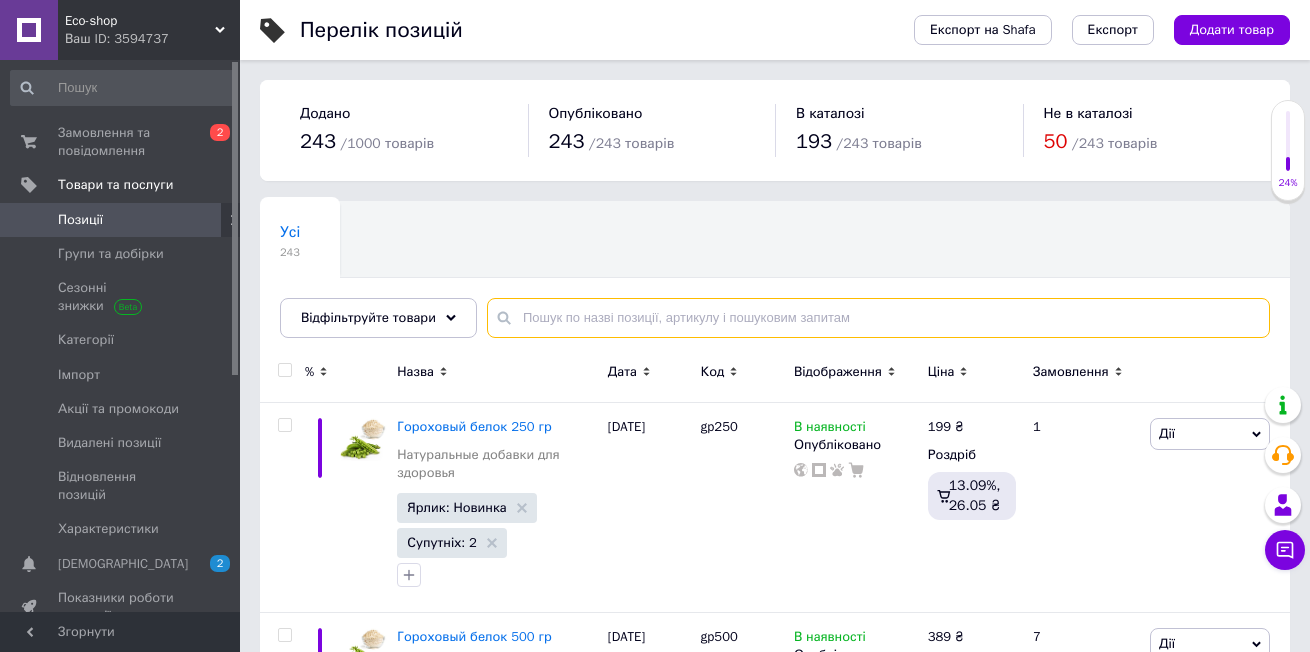 click at bounding box center [878, 318] 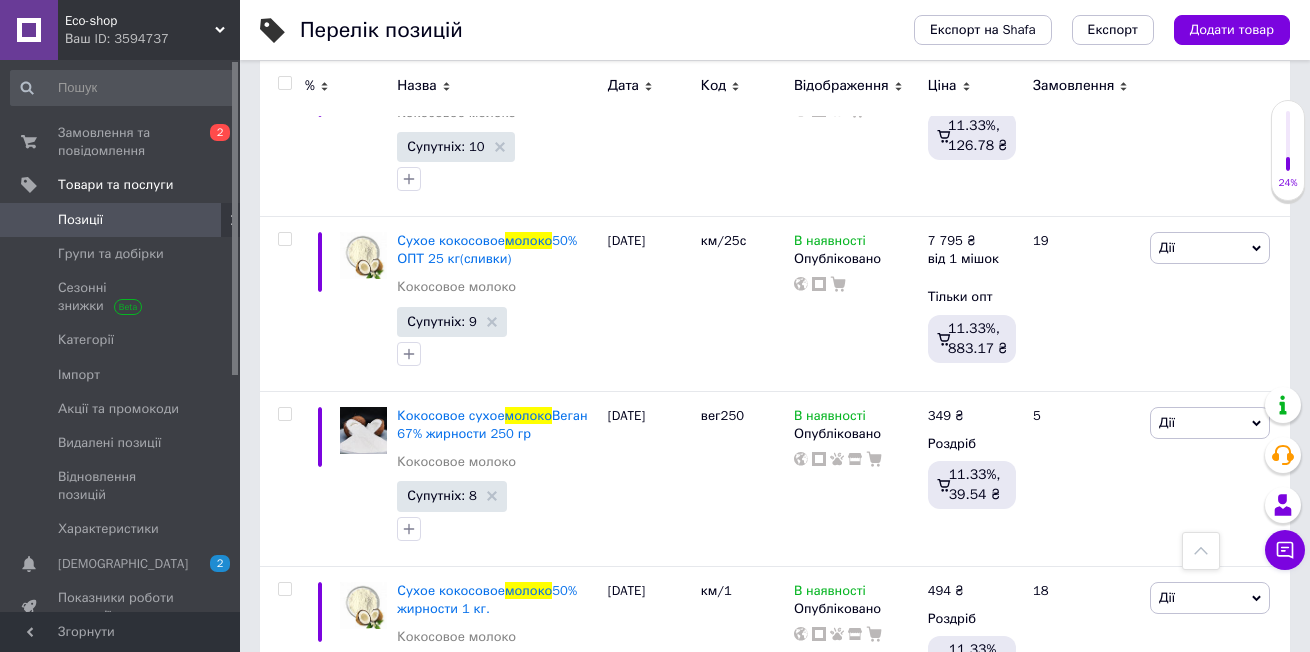 scroll, scrollTop: 1600, scrollLeft: 0, axis: vertical 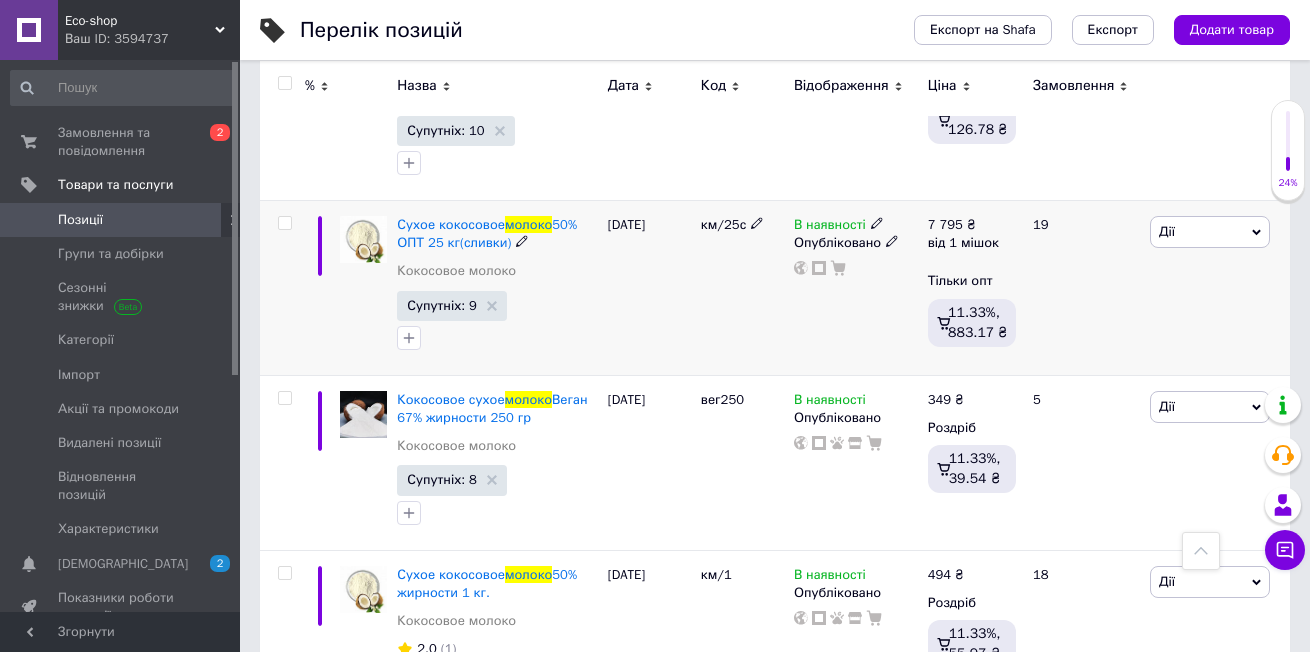 type on "сухе молоко" 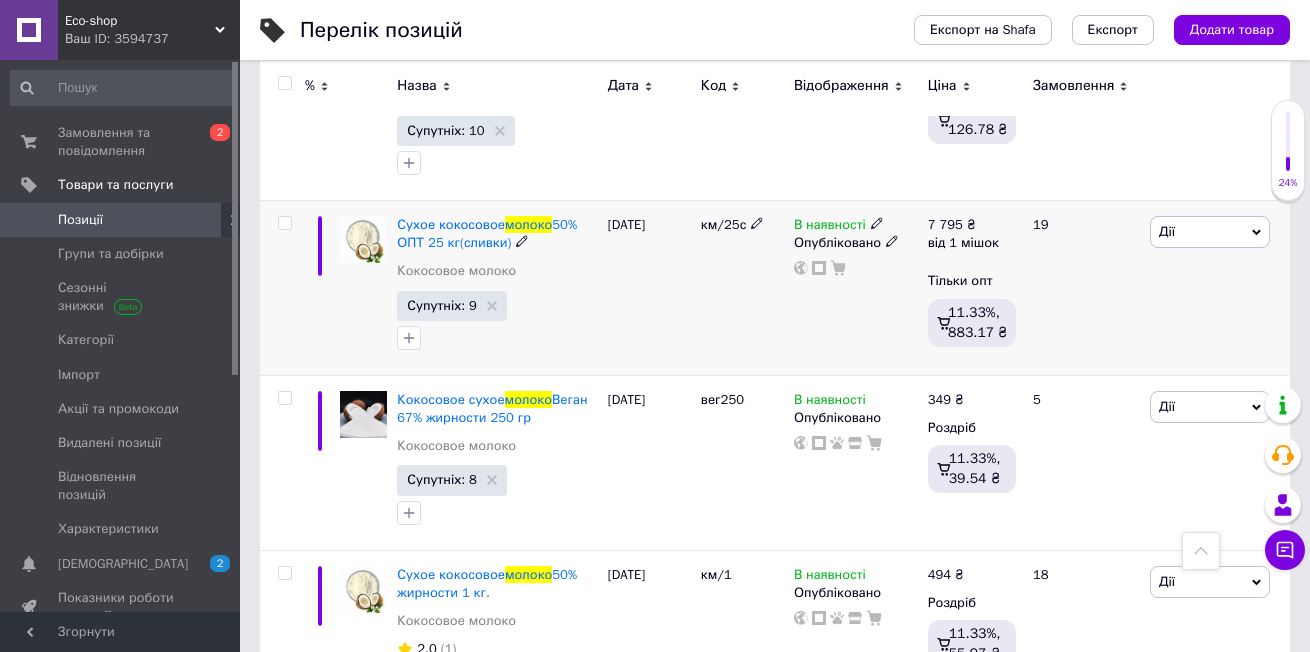 copy on "Сухое кокосовое  молоко  50% ОПТ 25 кг(сливки)" 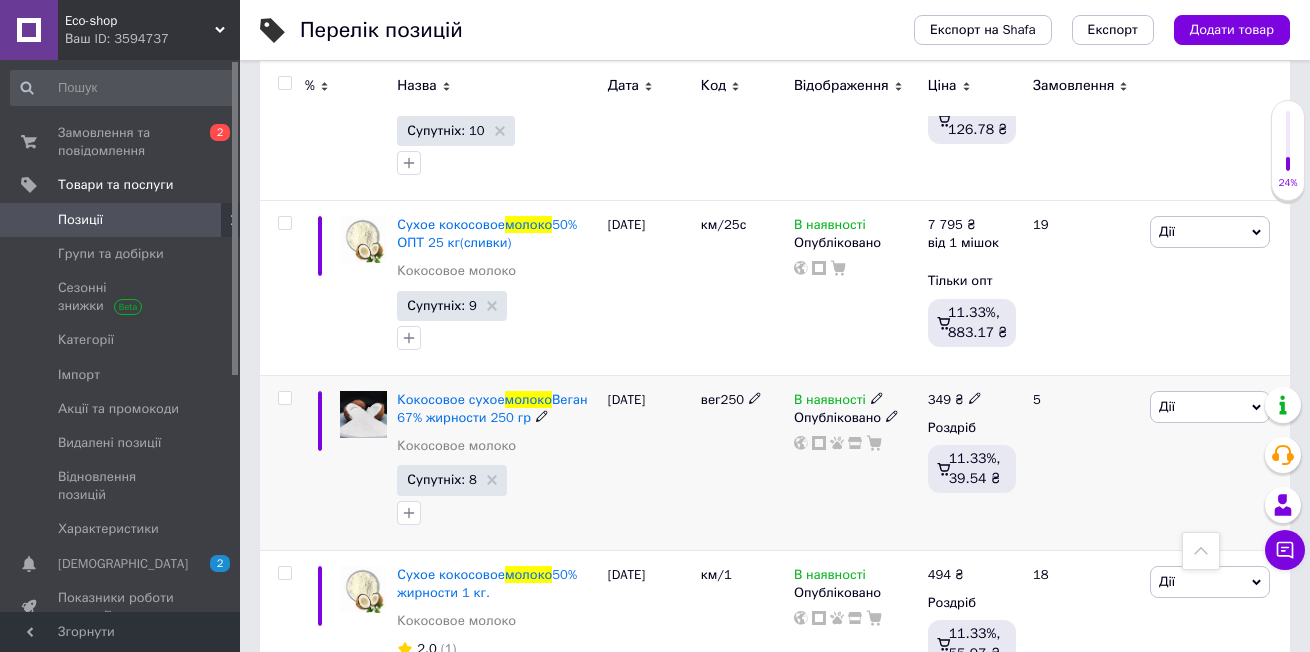 copy on "Сухое кокосовое  молоко  50% ОПТ 25 кг(сливки)" 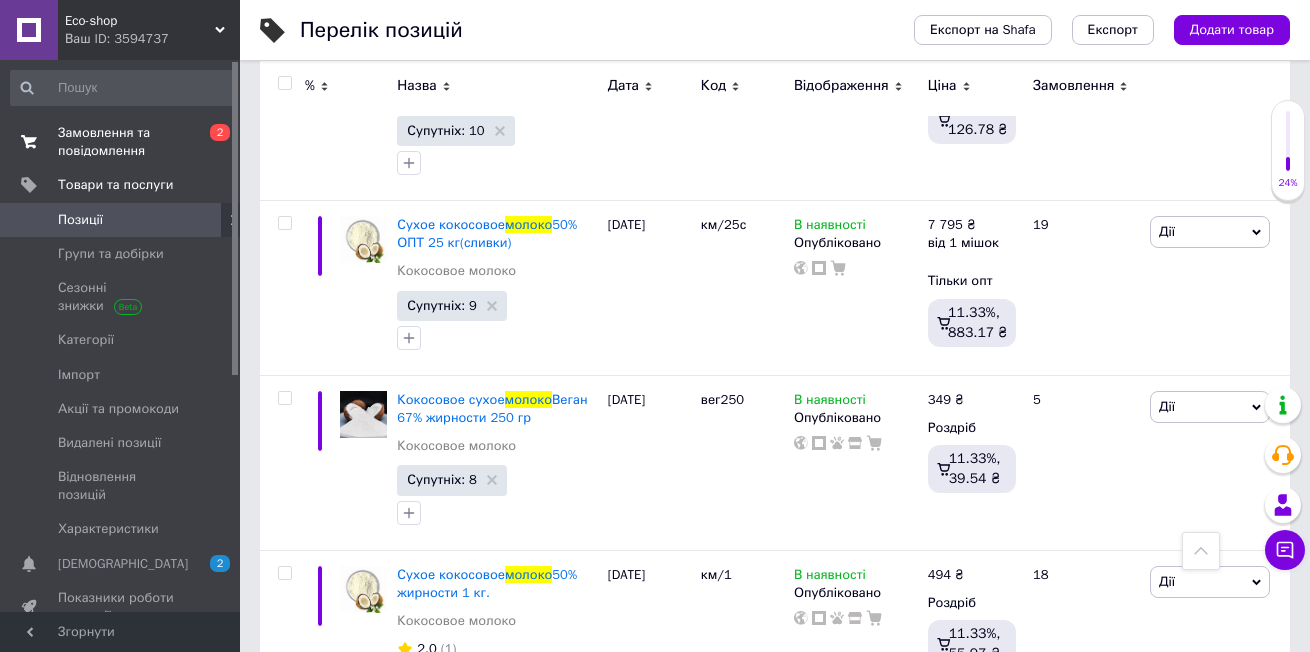 click on "Замовлення та повідомлення" at bounding box center (121, 142) 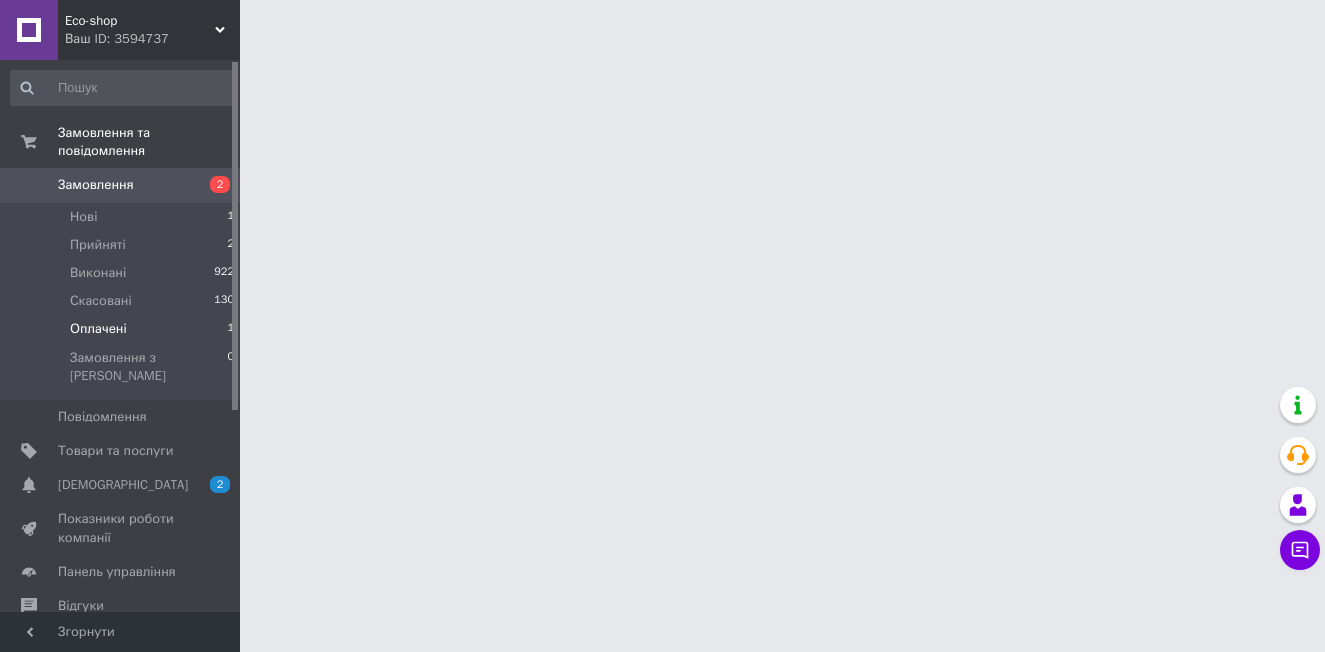 click on "Оплачені" at bounding box center [98, 329] 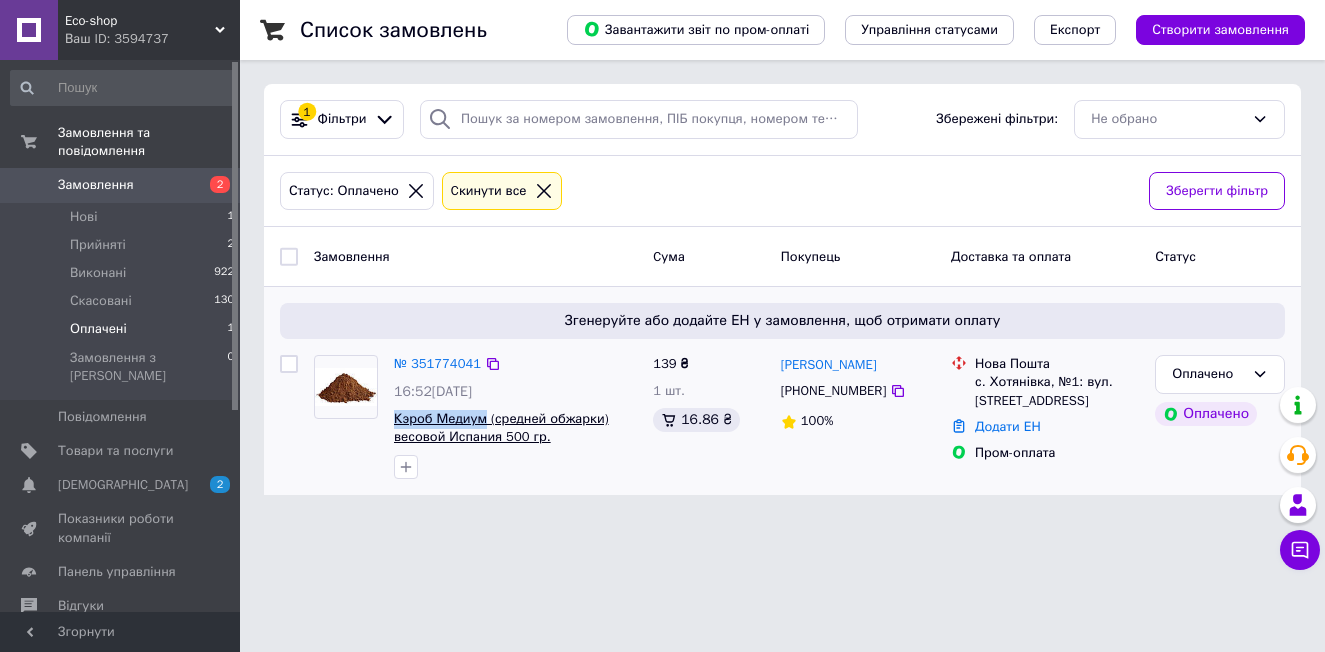 drag, startPoint x: 388, startPoint y: 422, endPoint x: 481, endPoint y: 424, distance: 93.0215 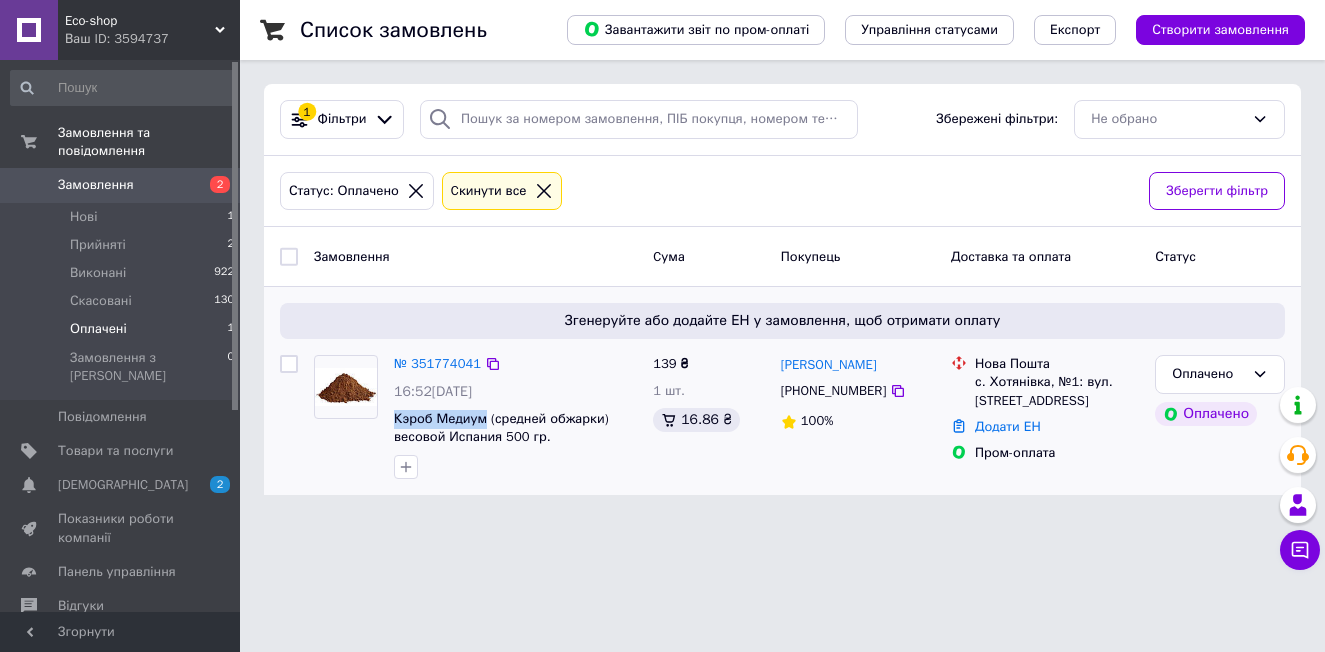 copy on "Кэроб Медиум" 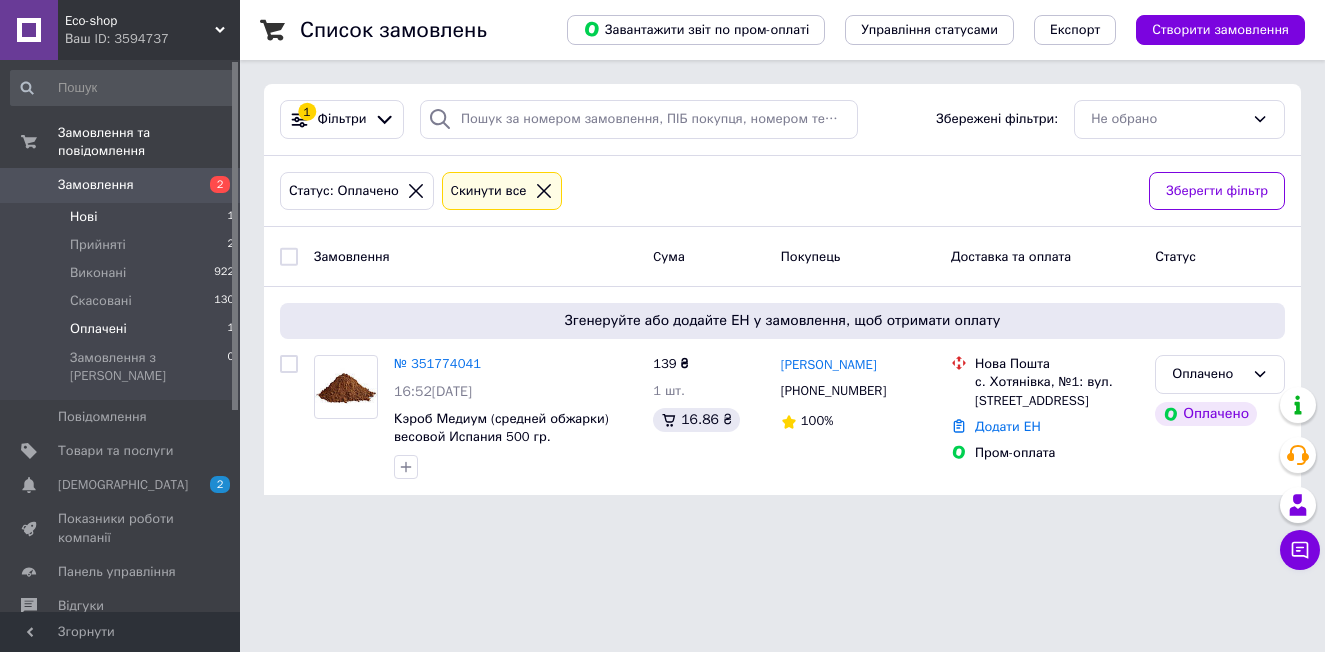 click on "Нові" at bounding box center [83, 217] 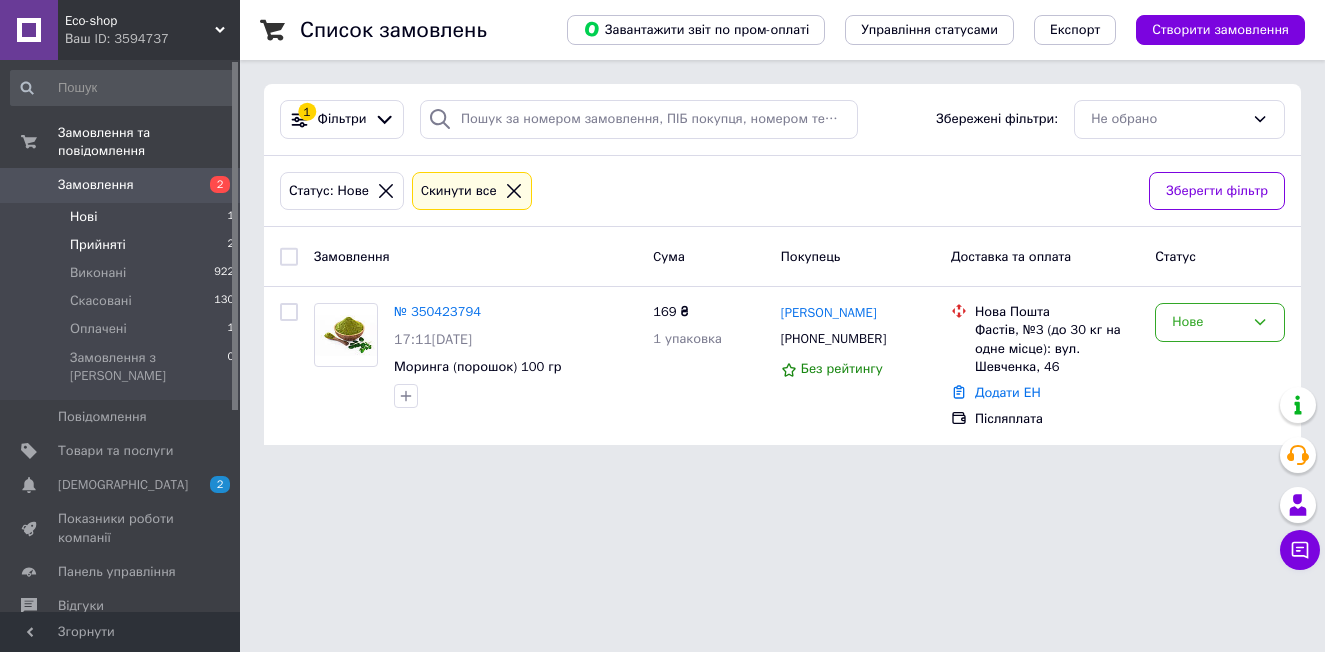 click on "Прийняті" at bounding box center [98, 245] 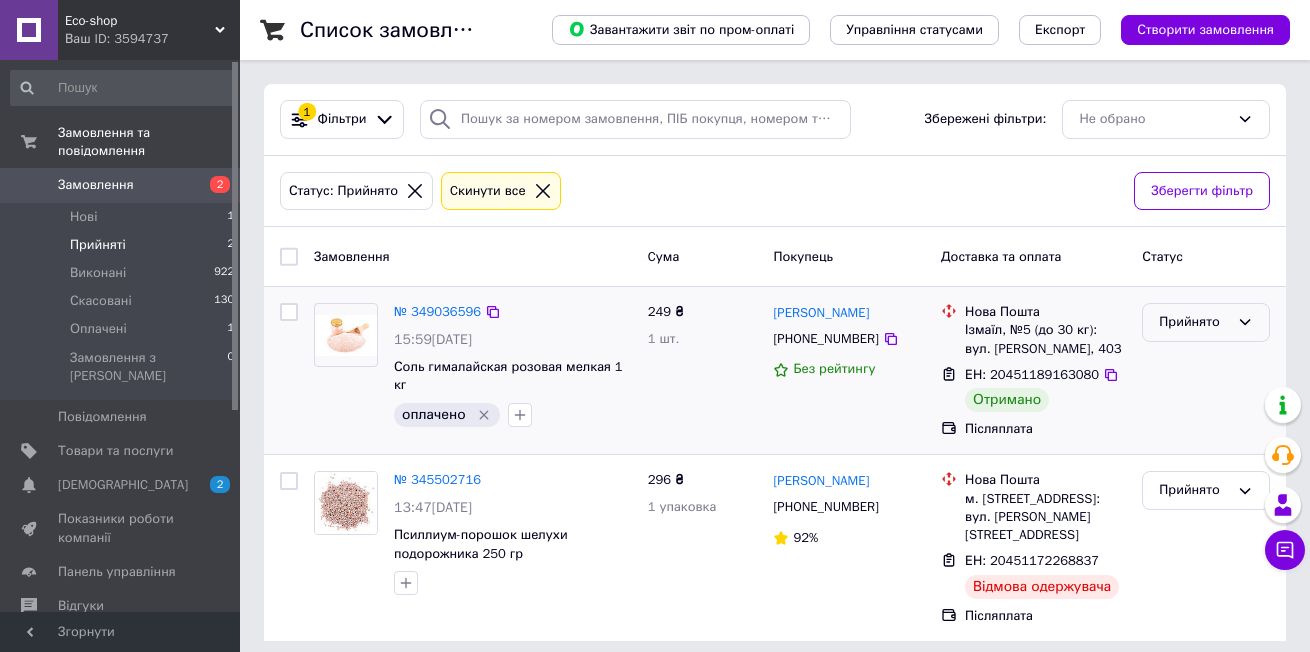 click on "Прийнято" at bounding box center [1194, 322] 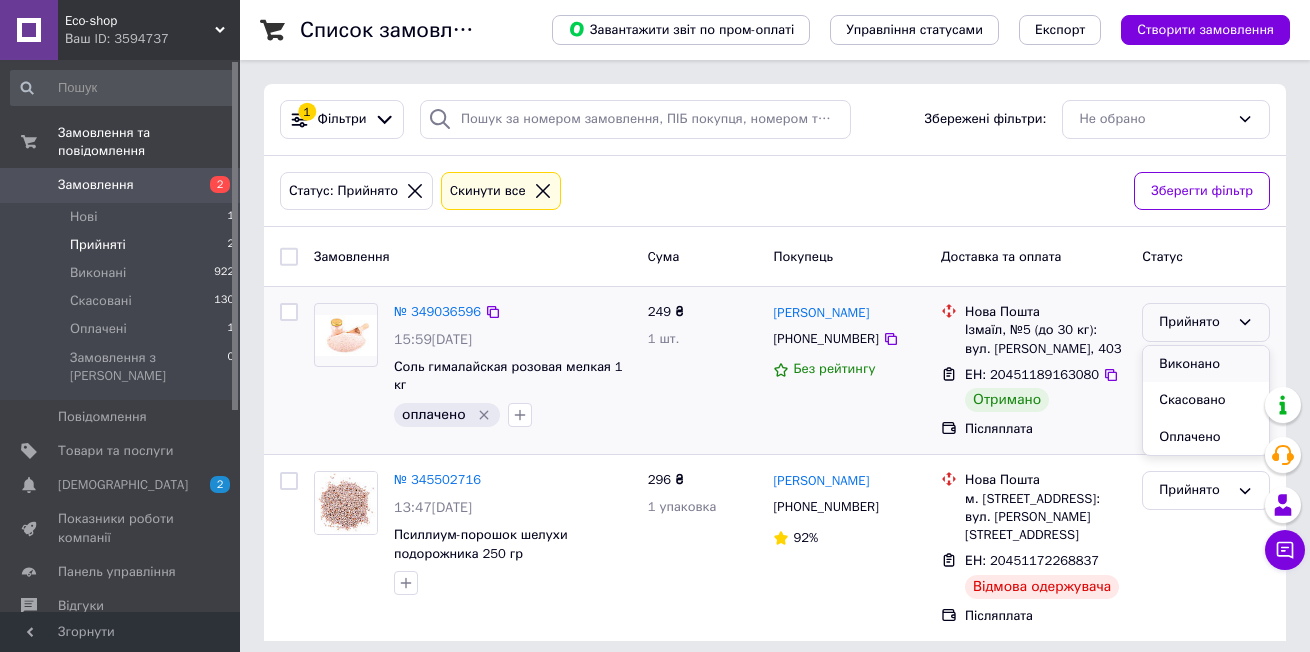 click on "Виконано" at bounding box center (1206, 364) 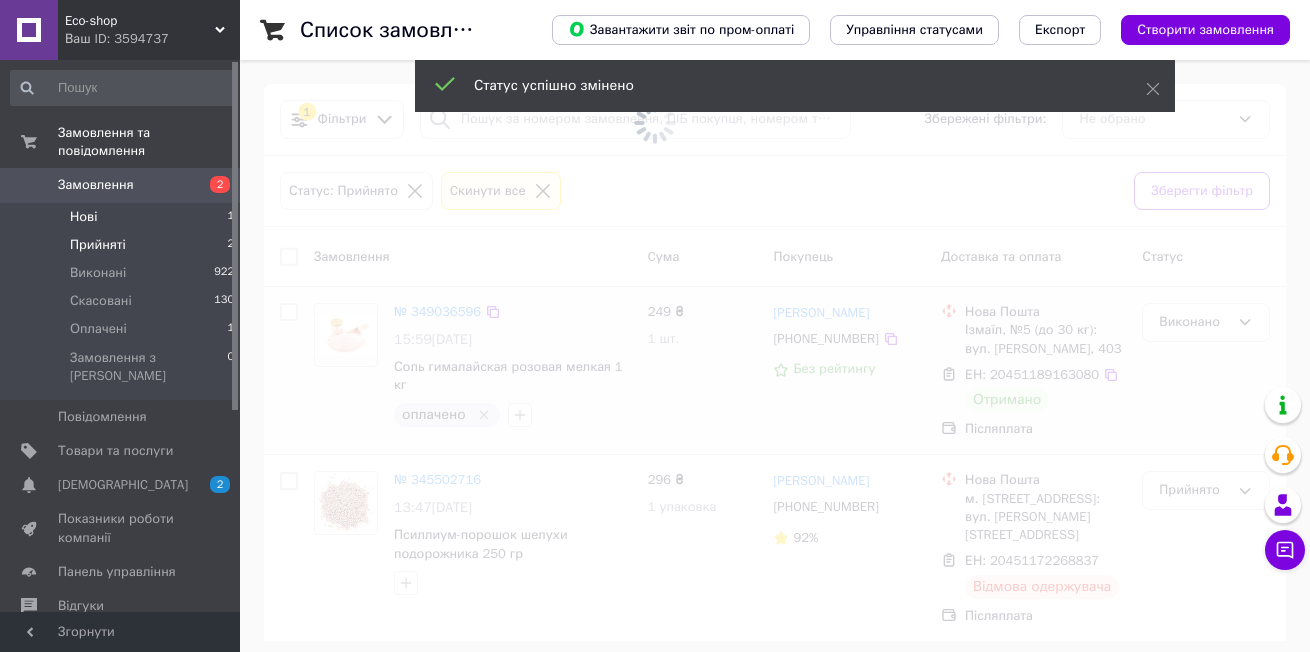 click on "Нові" at bounding box center [83, 217] 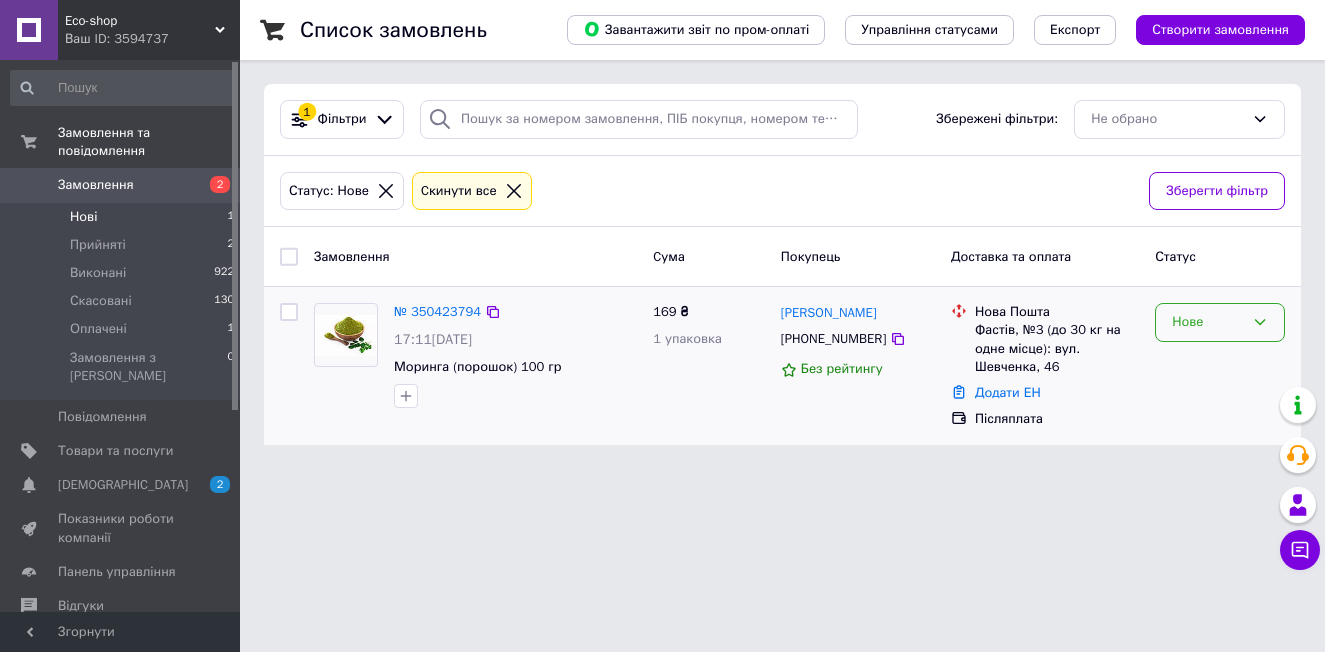 click on "Нове" at bounding box center [1208, 322] 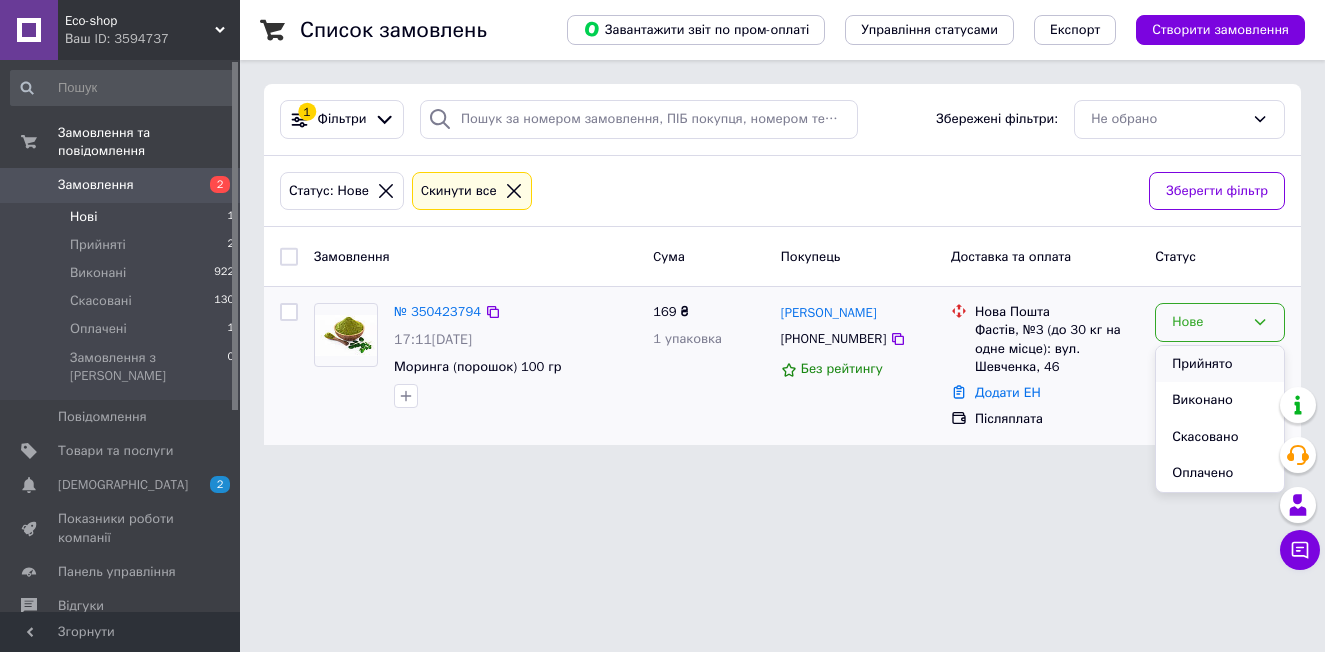 click on "Прийнято" at bounding box center [1220, 364] 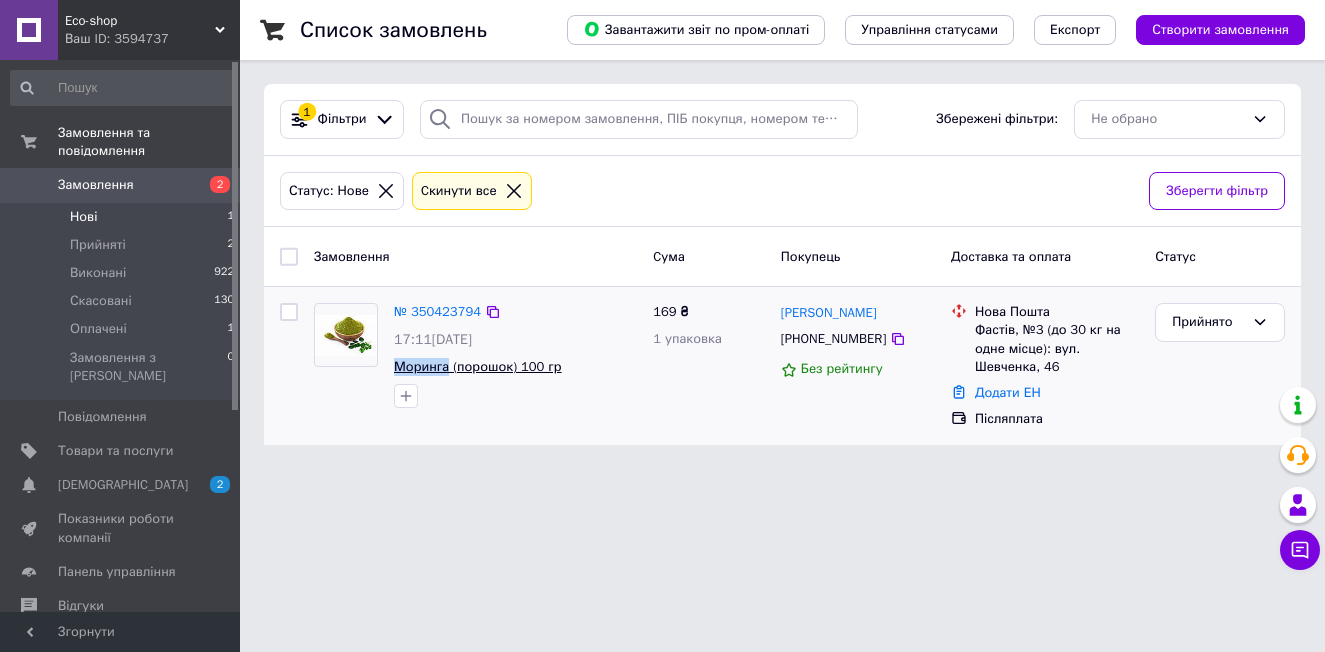 drag, startPoint x: 390, startPoint y: 368, endPoint x: 447, endPoint y: 367, distance: 57.00877 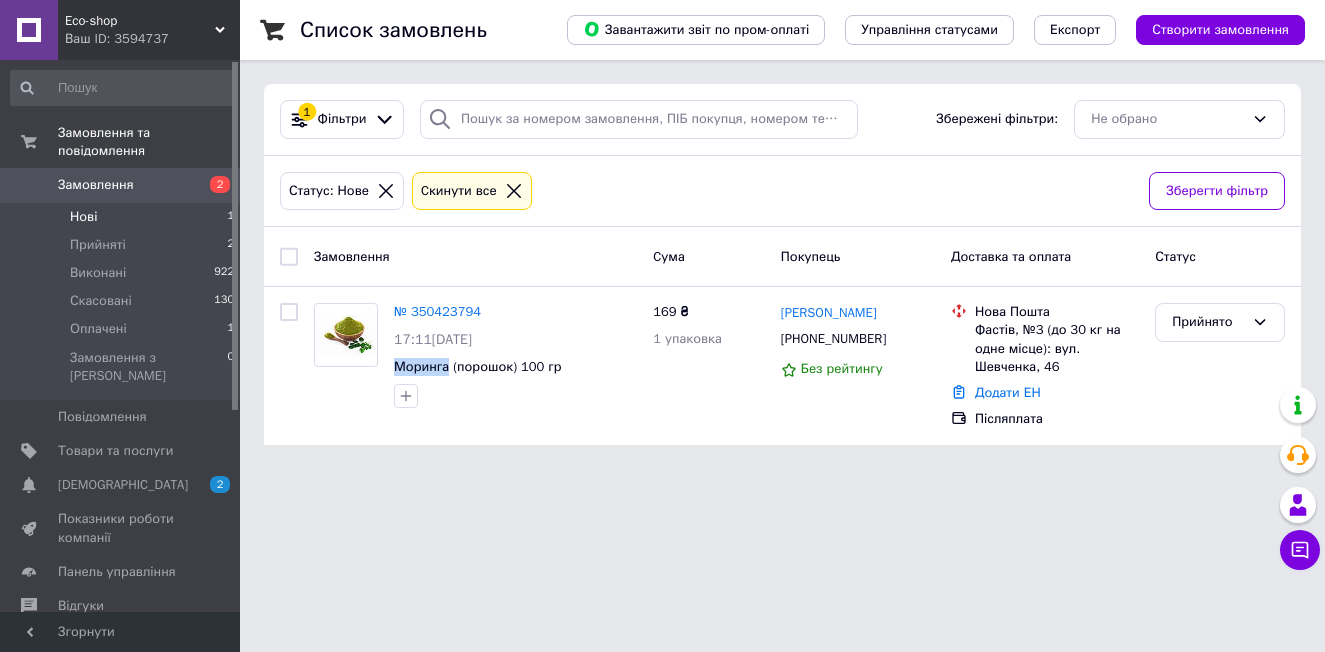 copy on "Моринга" 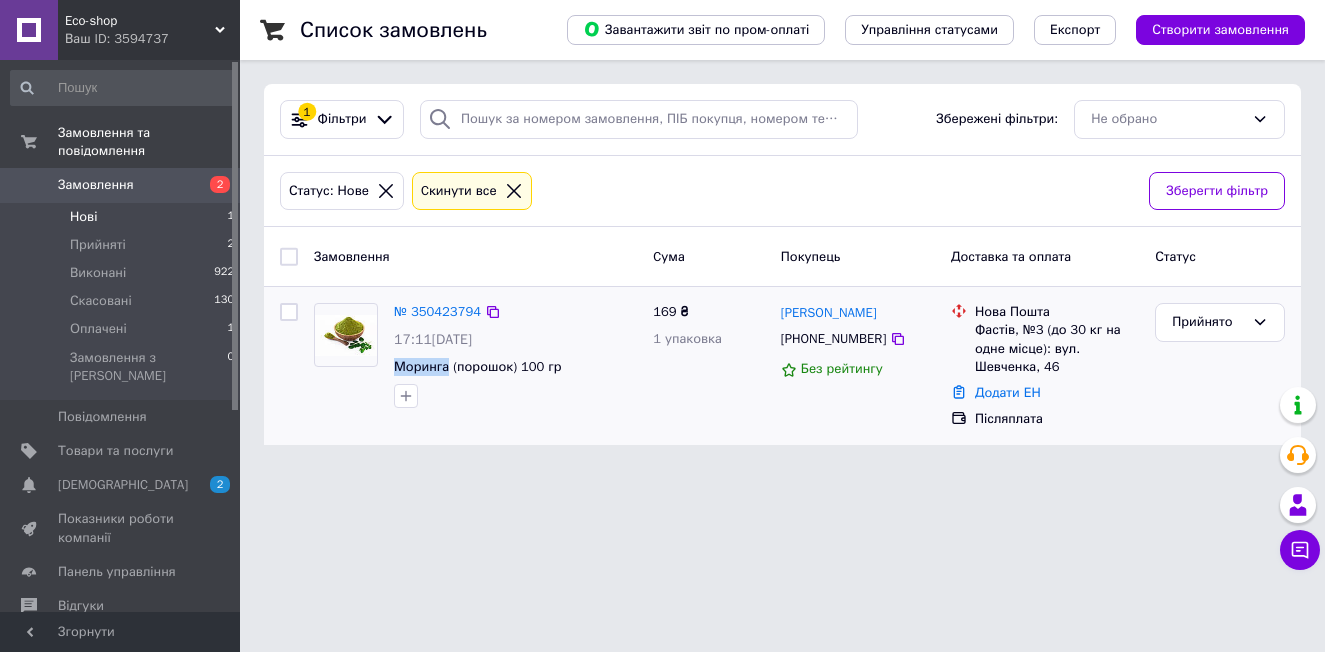 copy on "Моринга" 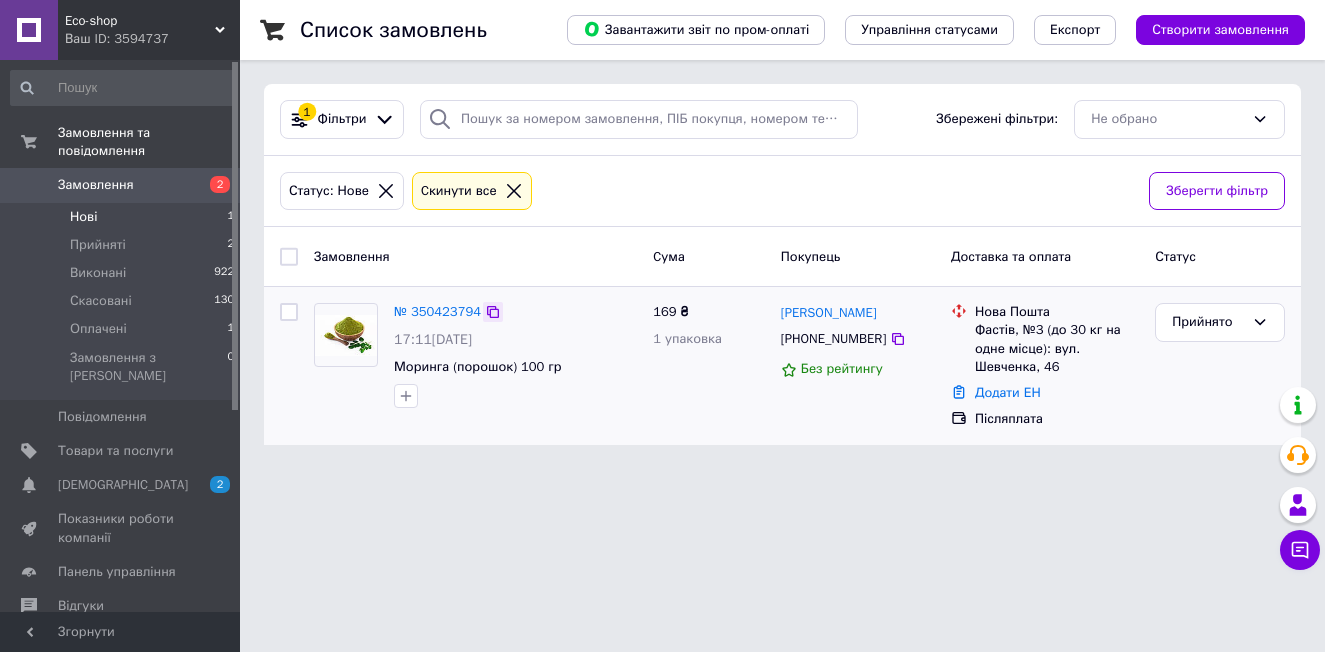 click 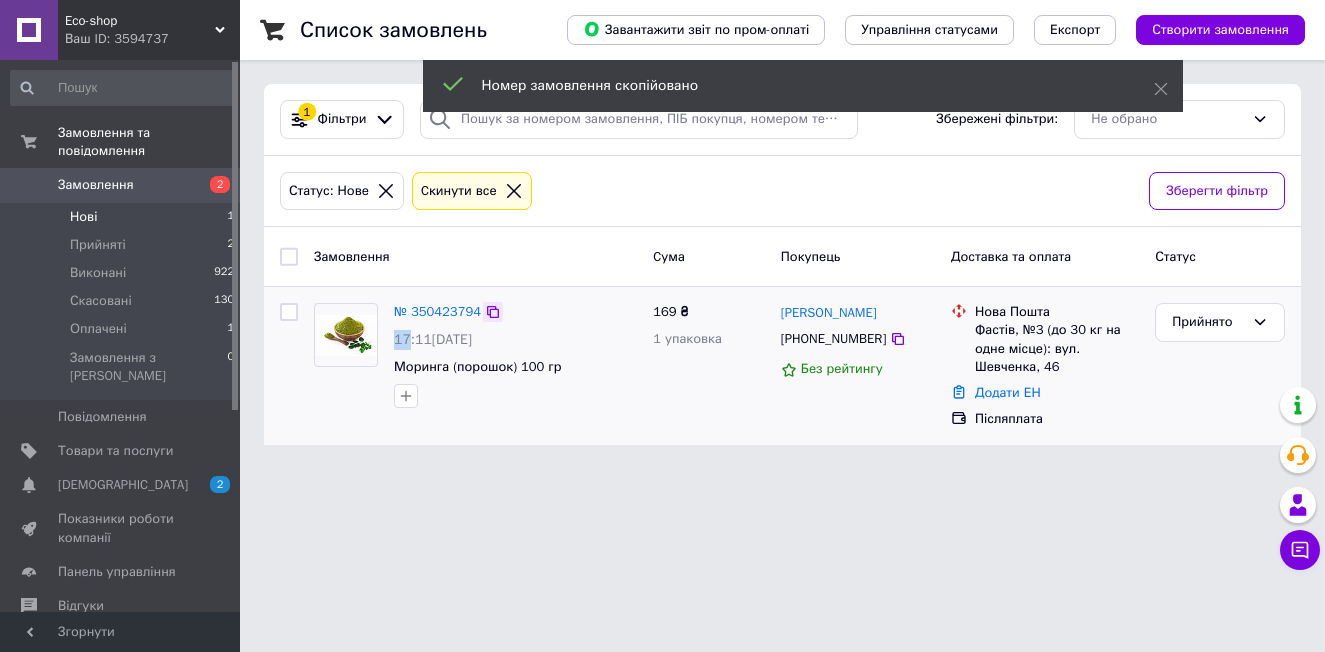 click 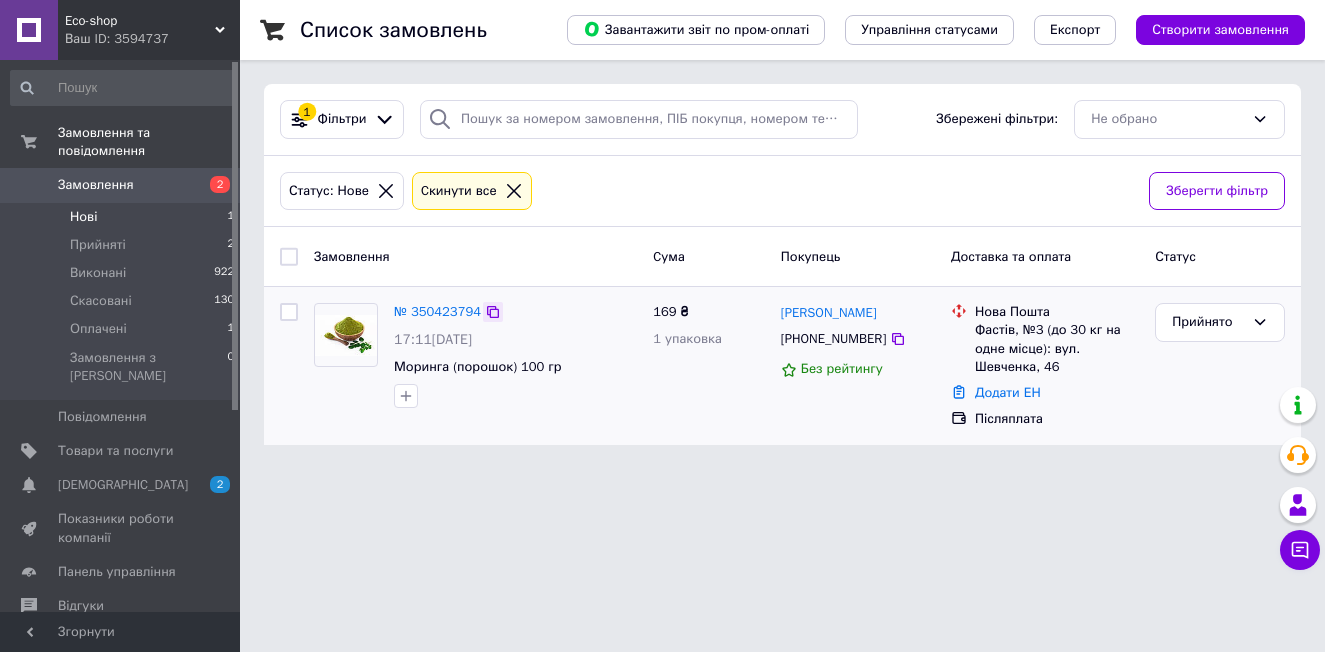 click 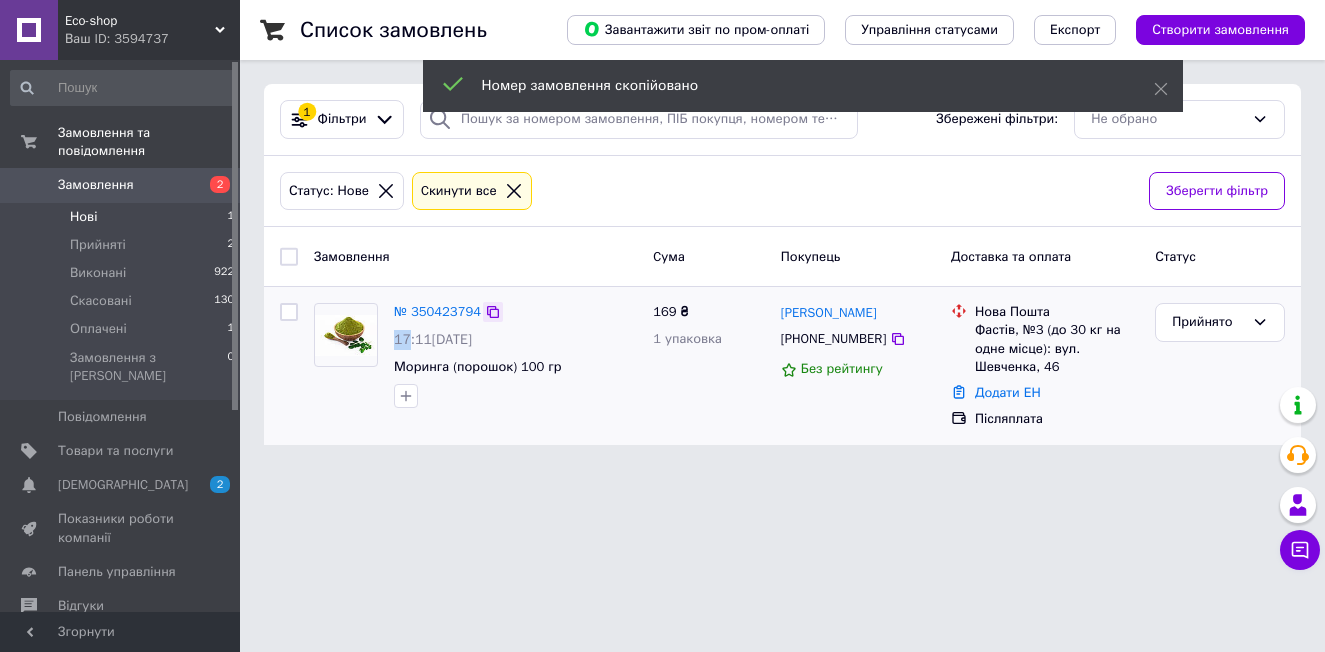 click 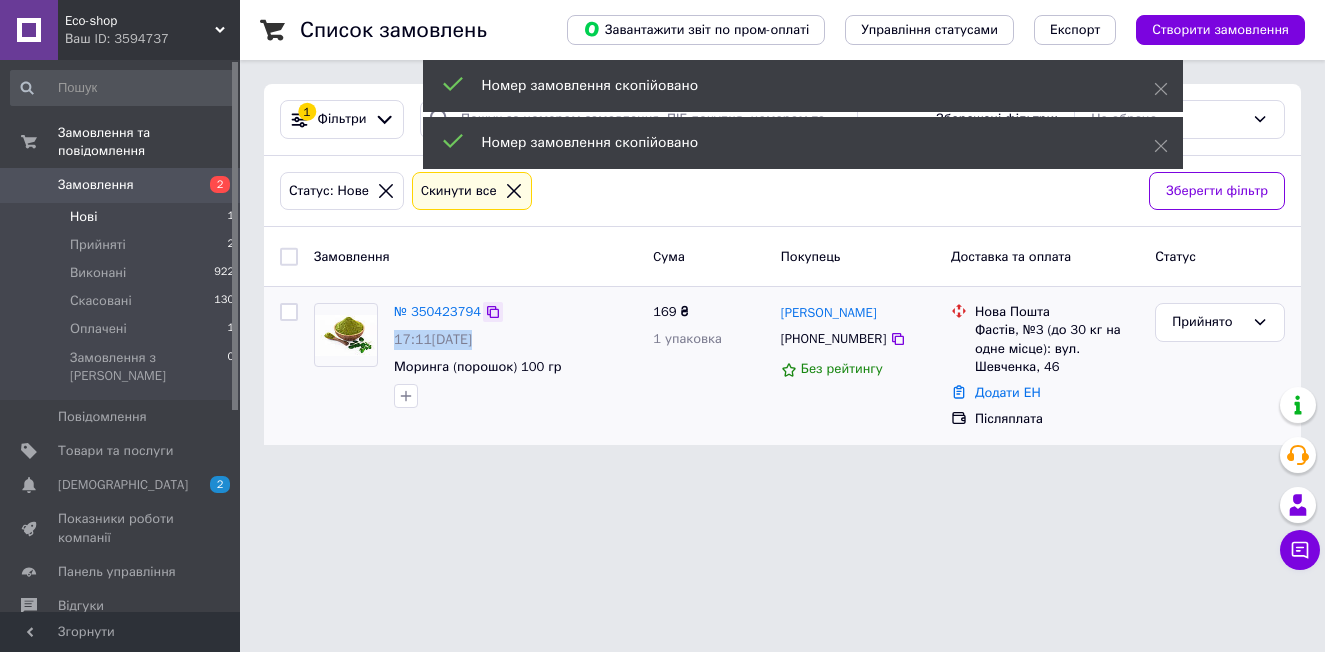 click 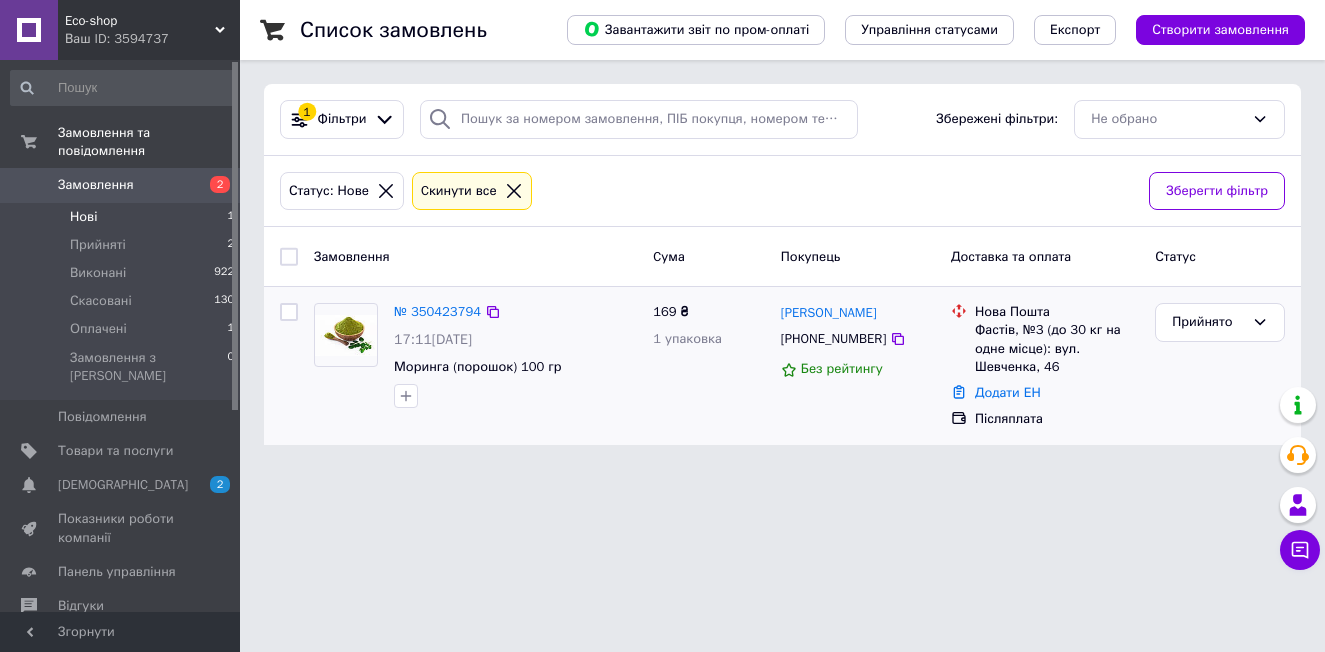 click on "[PHONE_NUMBER]" at bounding box center (833, 339) 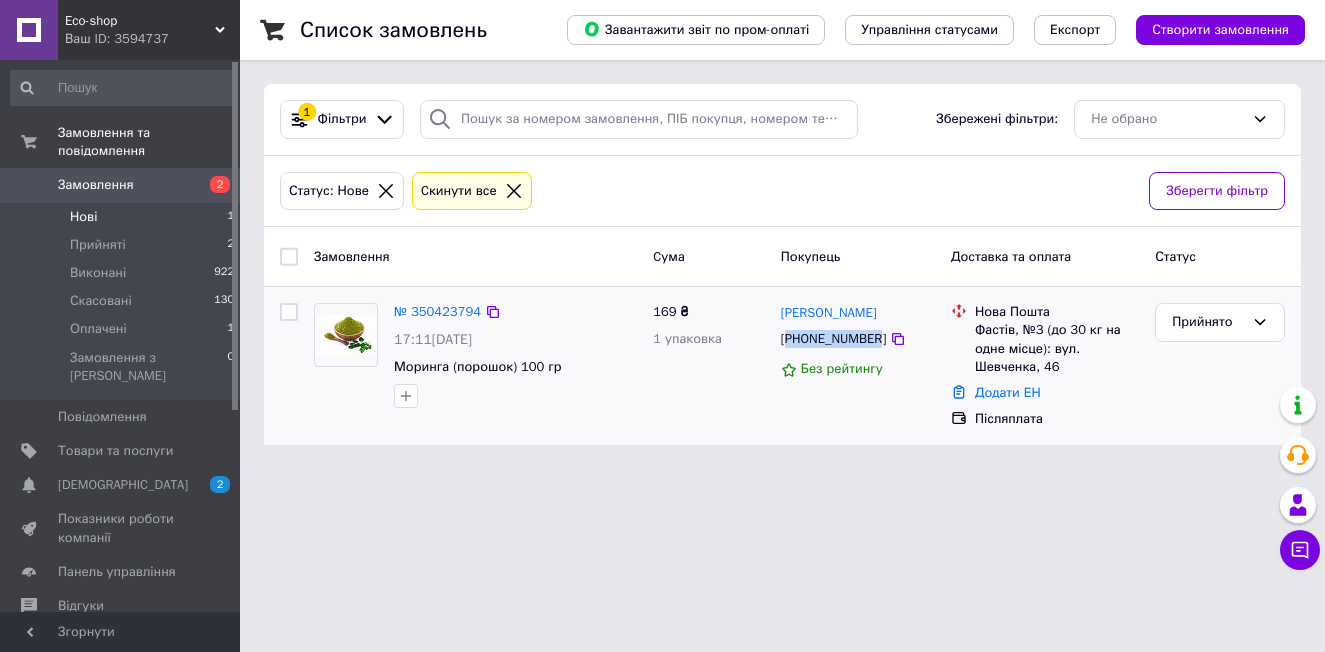 click on "[PHONE_NUMBER]" at bounding box center [833, 339] 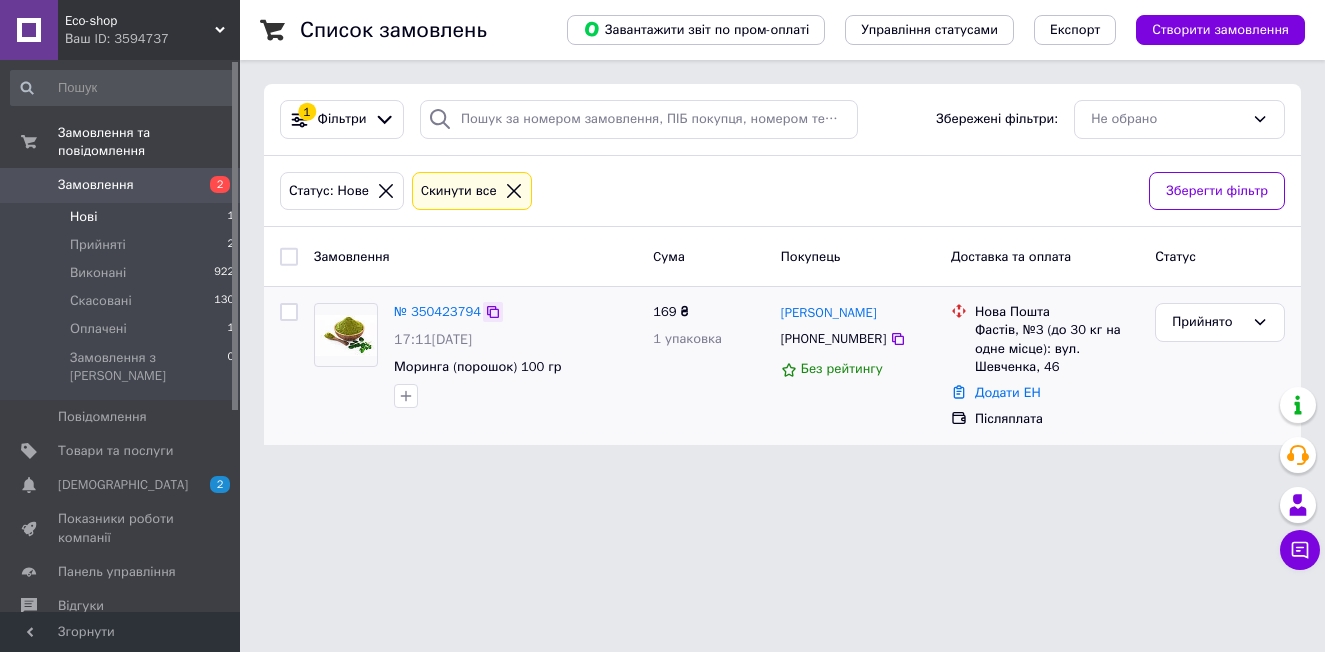 click 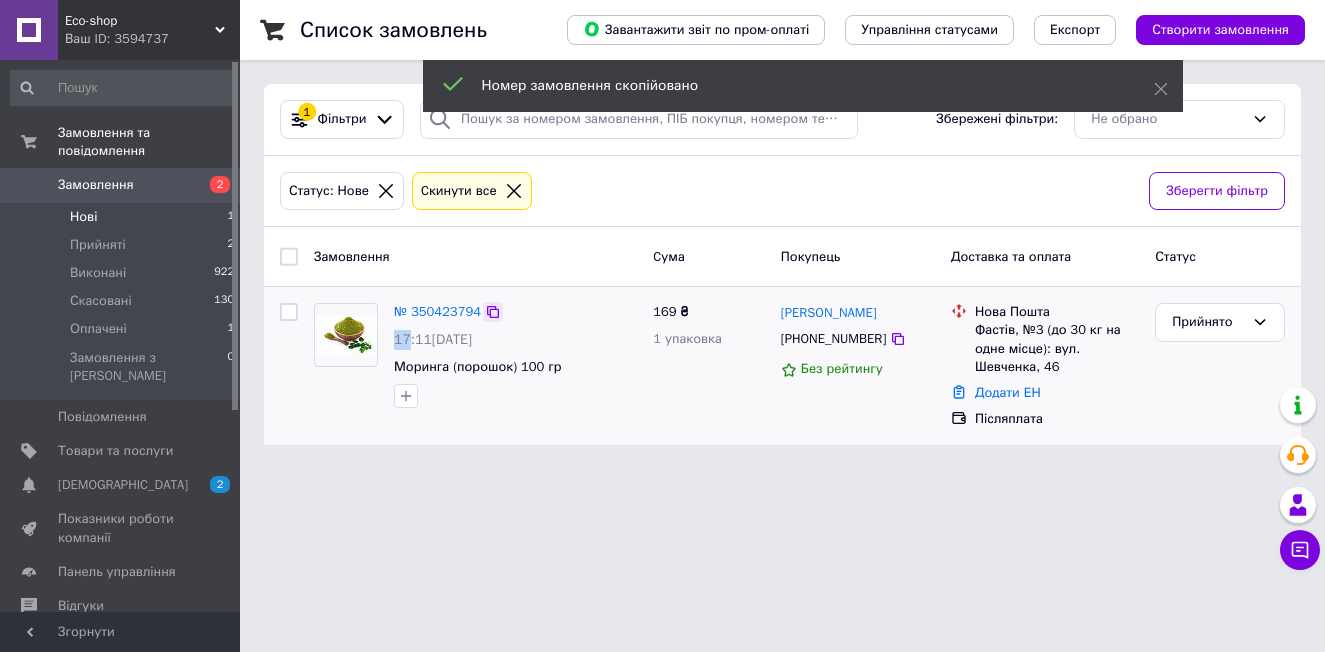 click 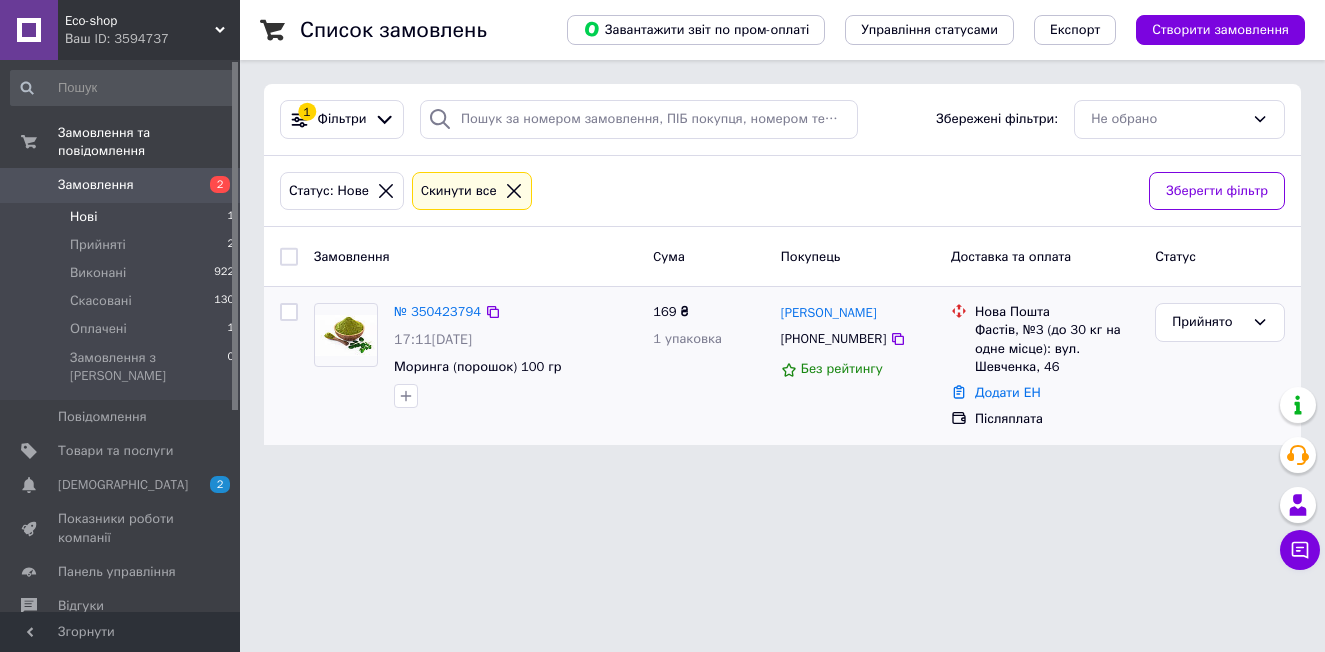 click on "[PHONE_NUMBER]" at bounding box center [833, 339] 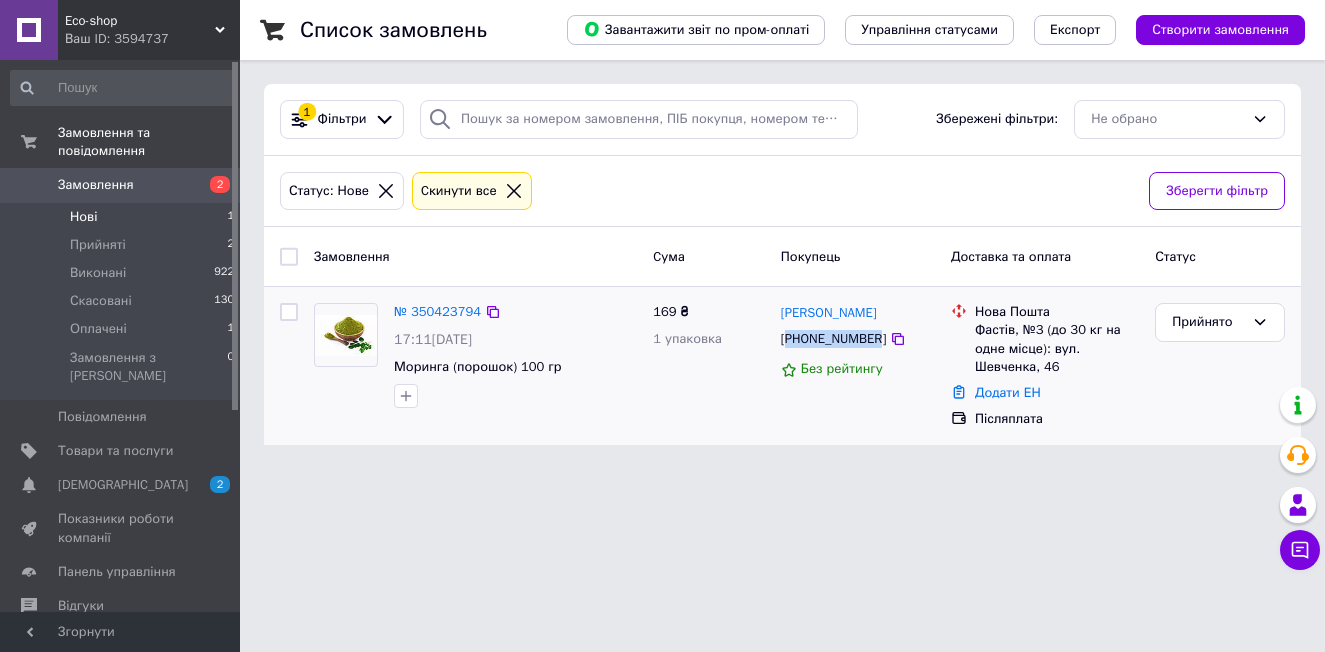 click on "[PHONE_NUMBER]" at bounding box center (833, 339) 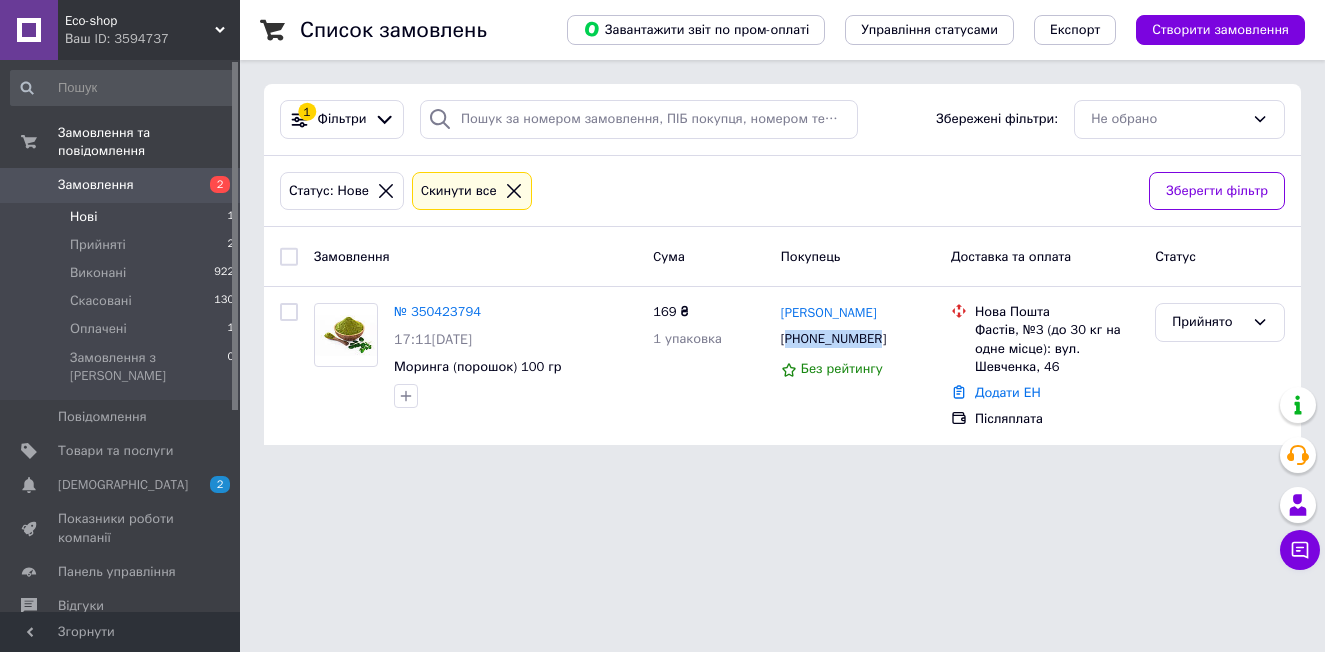 copy on "380958422495" 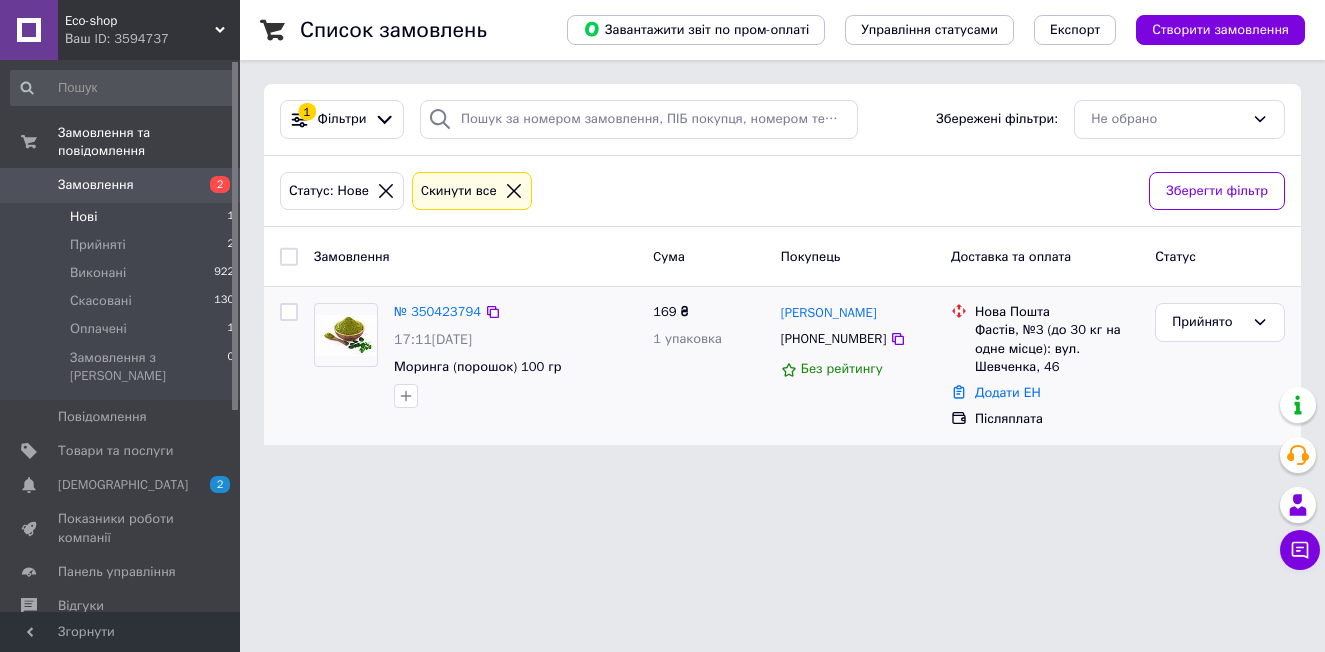 click on "Фастів, №3 (до 30 кг на одне місце): вул. Шевченка, 46" at bounding box center [1057, 348] 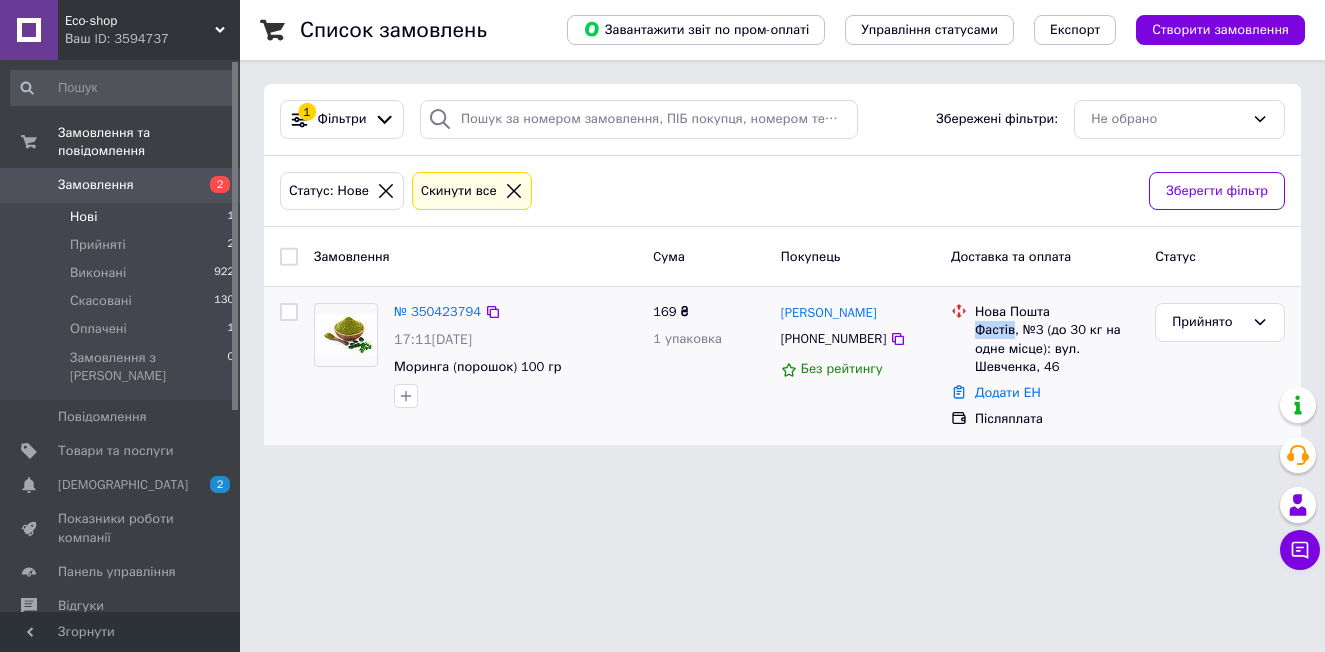 click on "Фастів, №3 (до 30 кг на одне місце): вул. Шевченка, 46" at bounding box center (1057, 348) 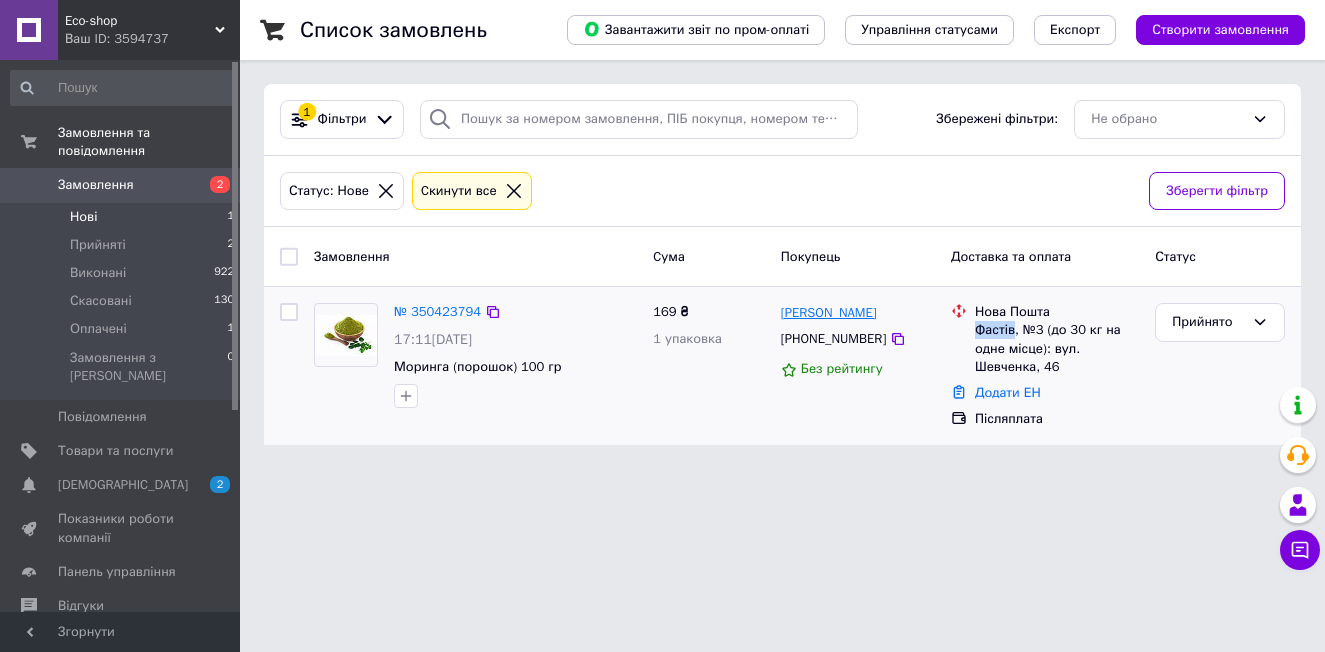 drag, startPoint x: 908, startPoint y: 315, endPoint x: 784, endPoint y: 315, distance: 124 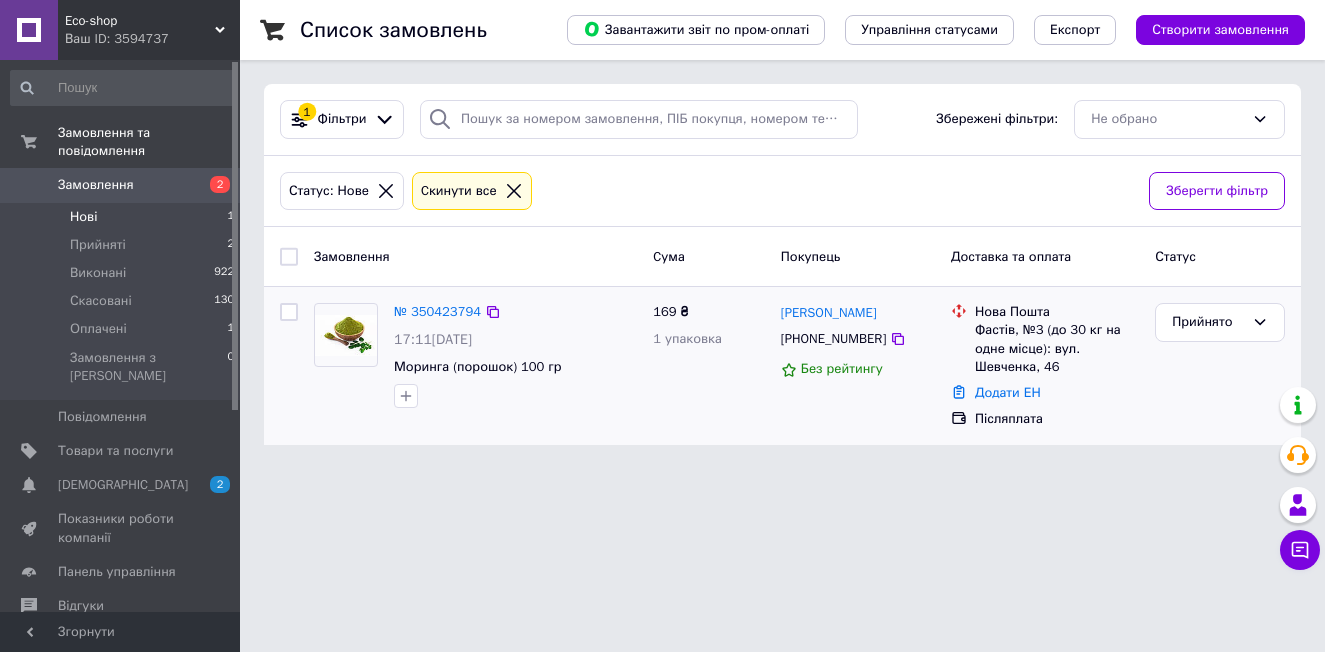 click on "[PHONE_NUMBER]" at bounding box center [833, 339] 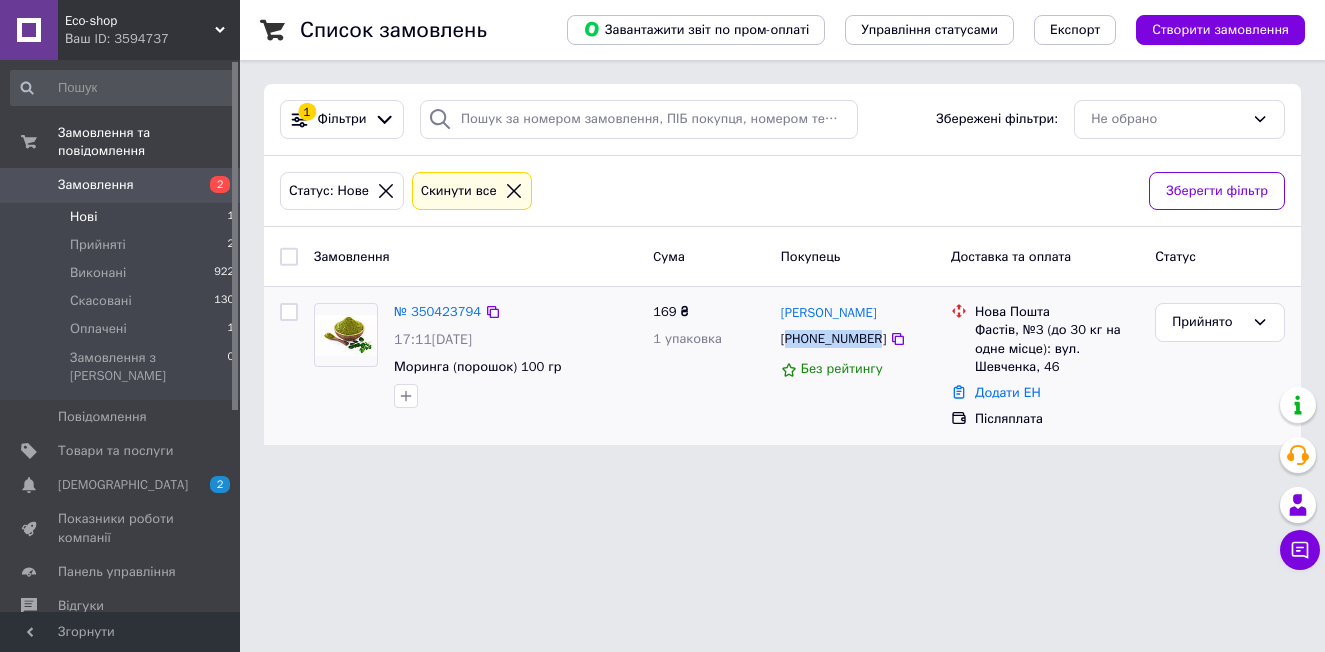 click on "[PHONE_NUMBER]" at bounding box center [833, 339] 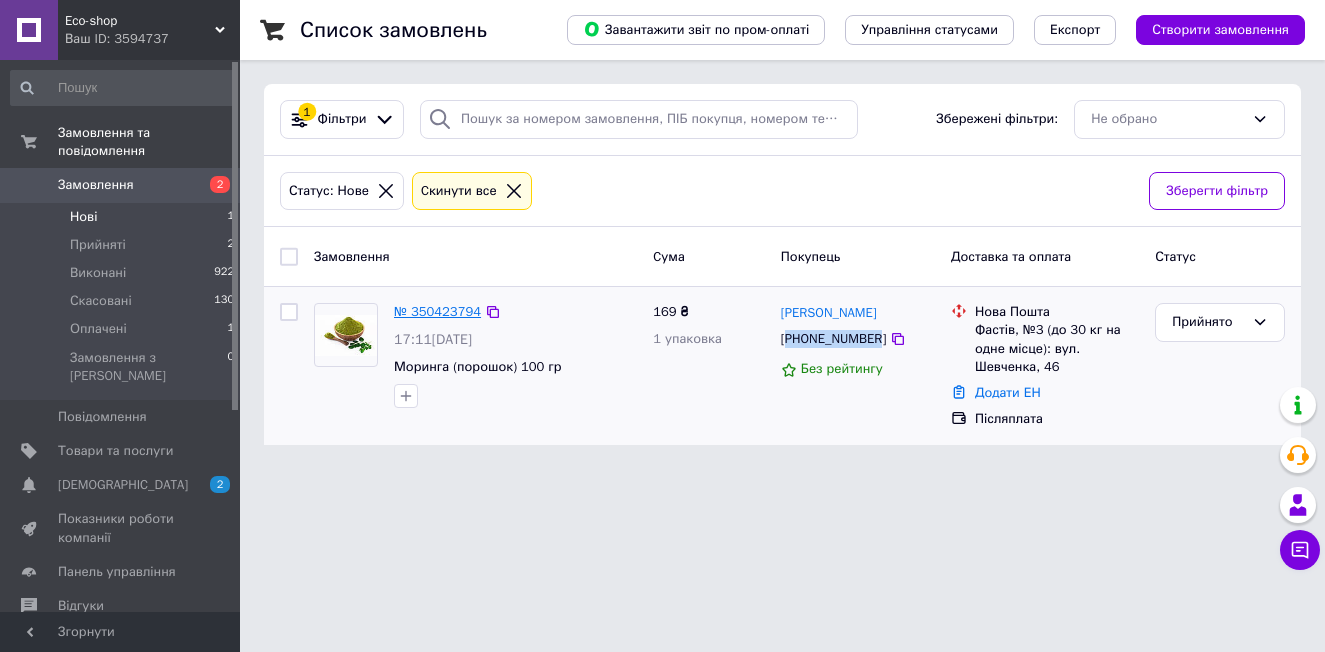 click on "№ 350423794" at bounding box center (437, 311) 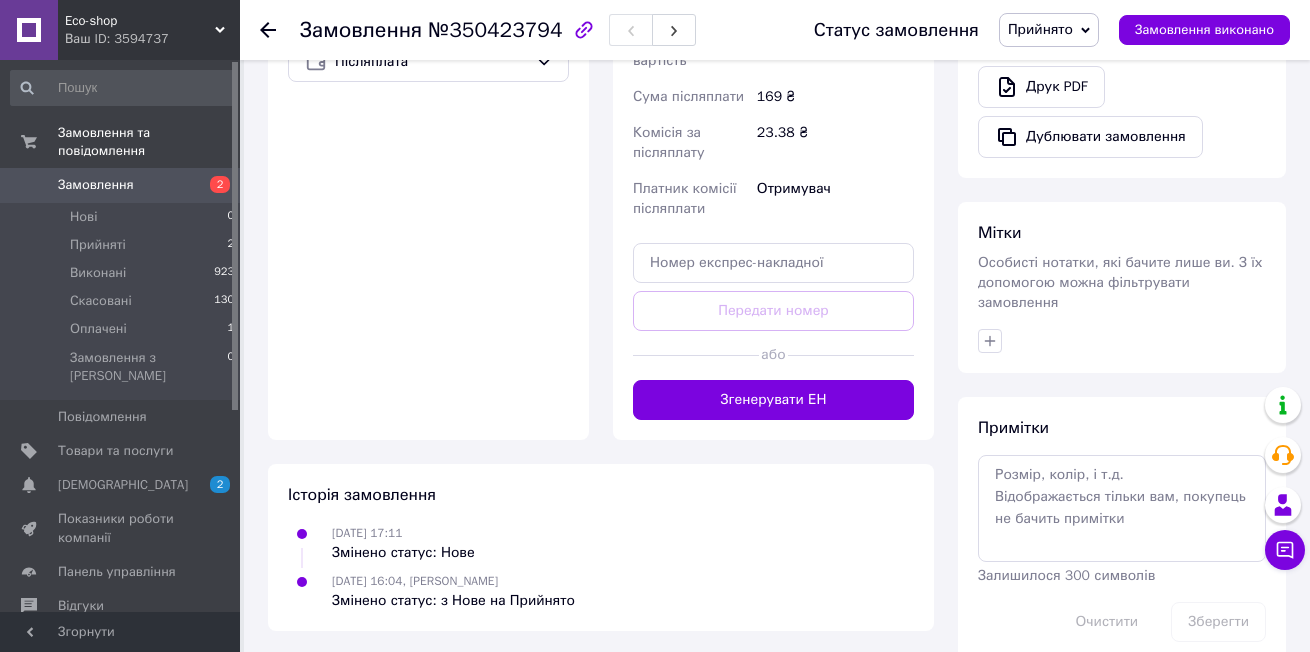 scroll, scrollTop: 700, scrollLeft: 0, axis: vertical 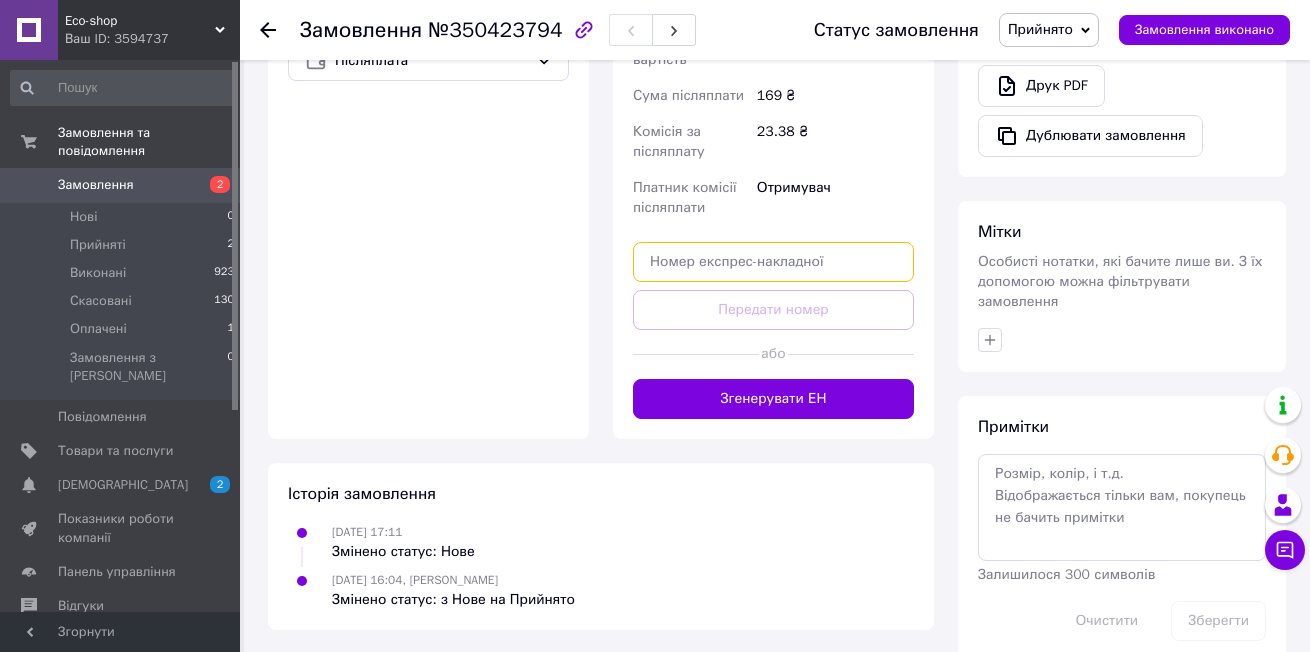 click at bounding box center (773, 262) 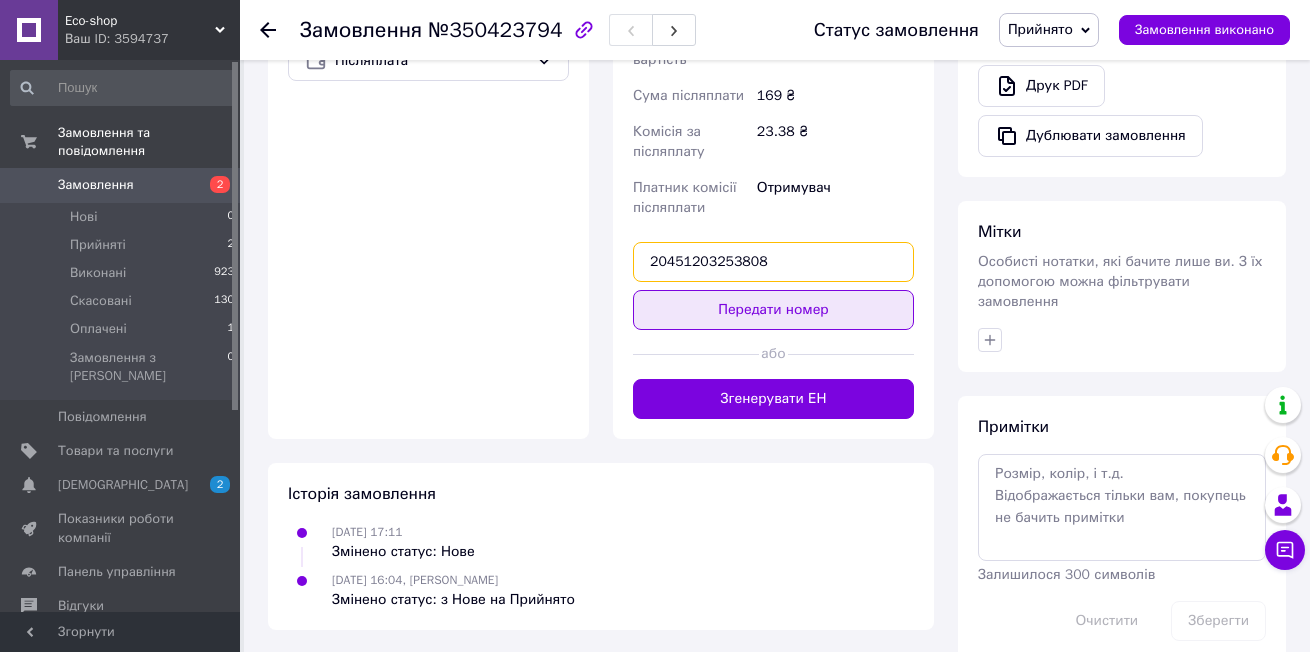 type on "20451203253808" 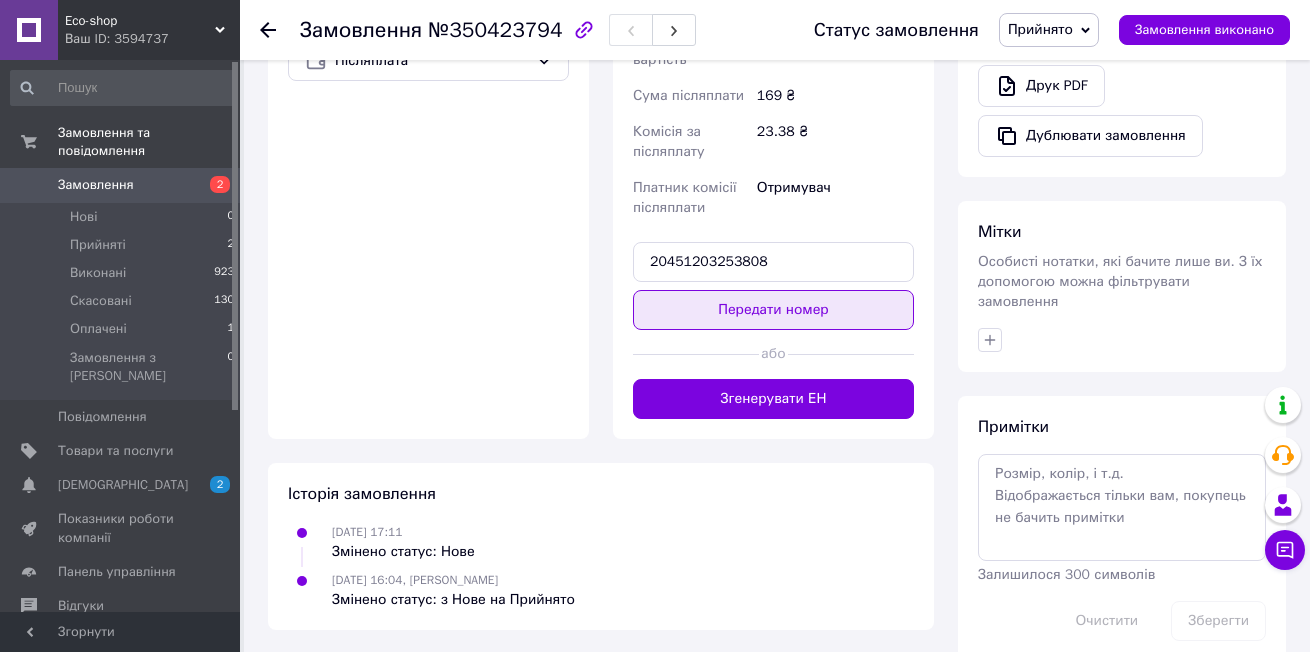 click on "Передати номер" at bounding box center [773, 310] 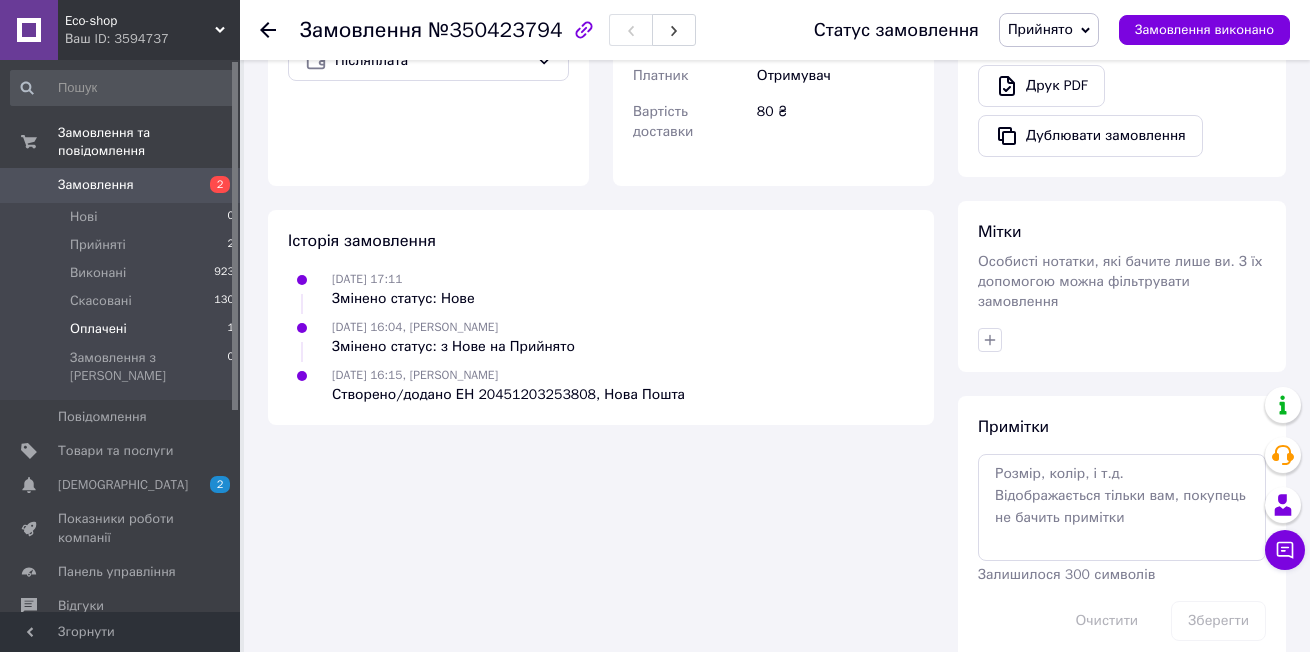 click on "Оплачені" at bounding box center (98, 329) 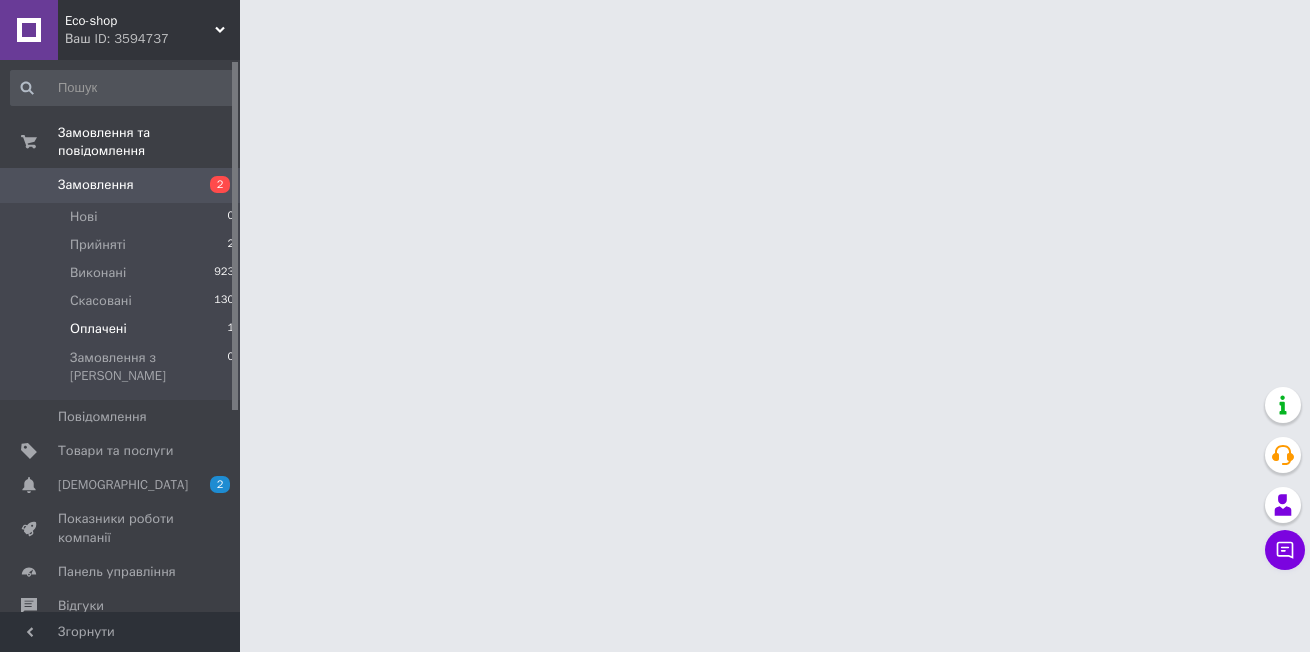 scroll, scrollTop: 0, scrollLeft: 0, axis: both 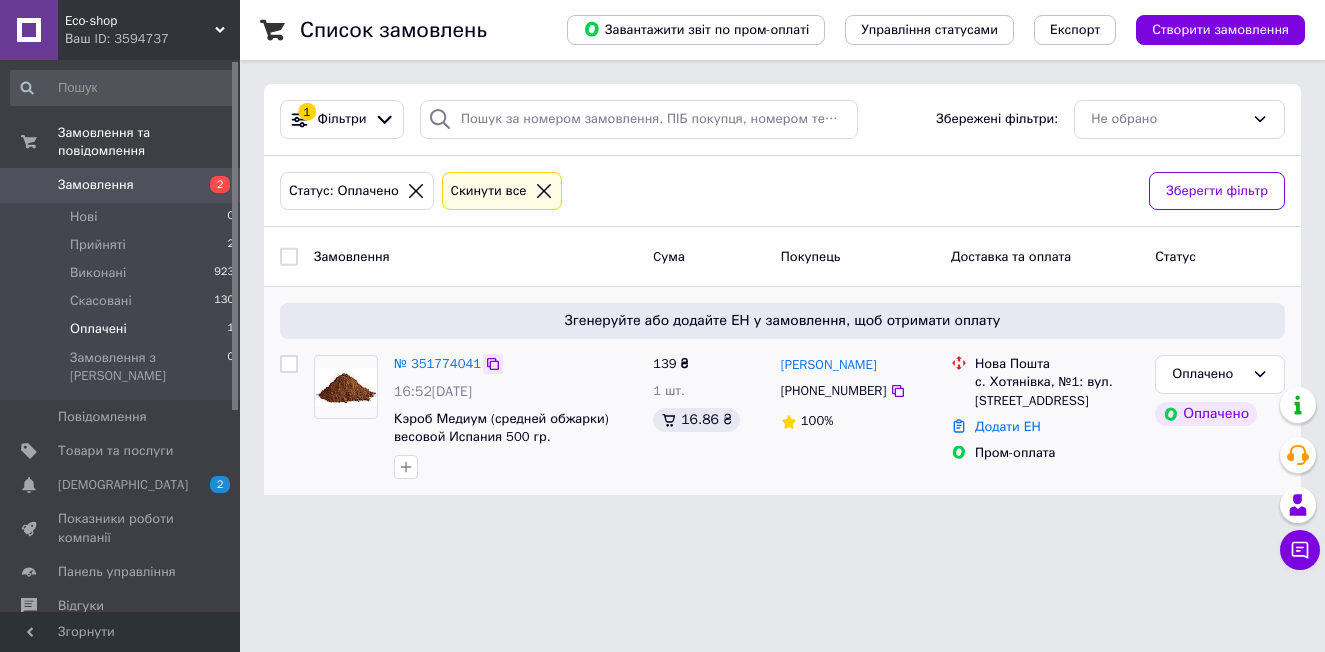 click 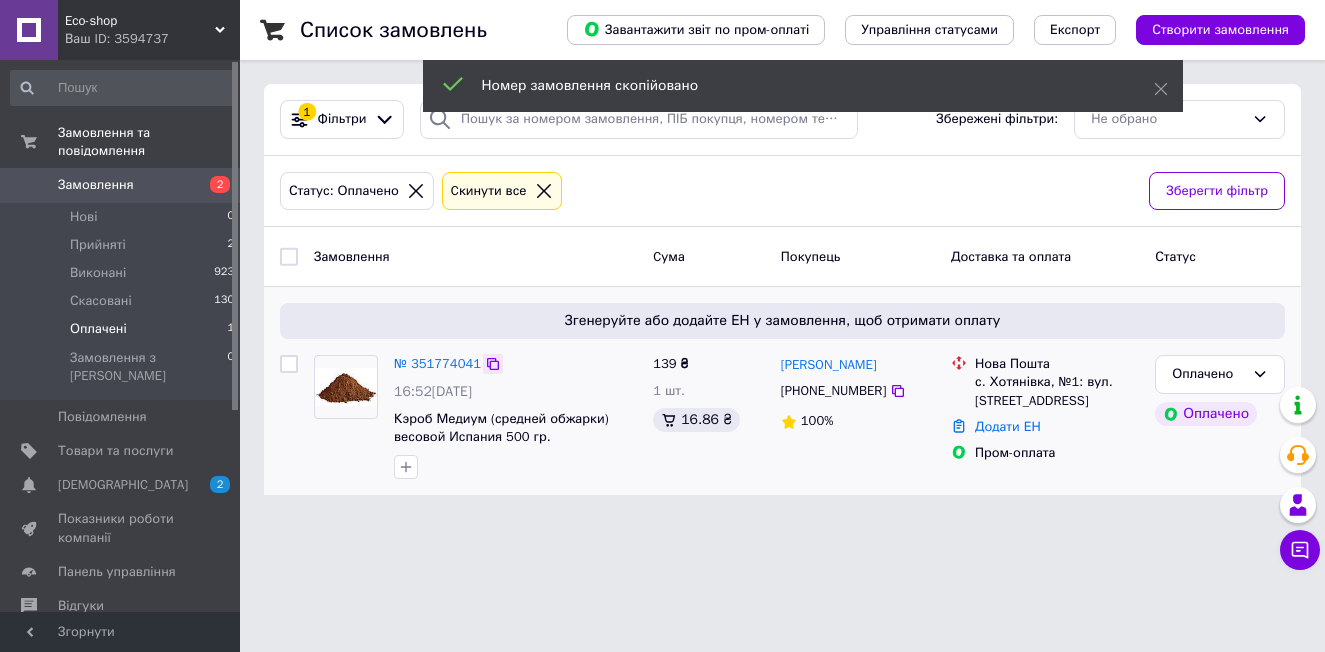 click 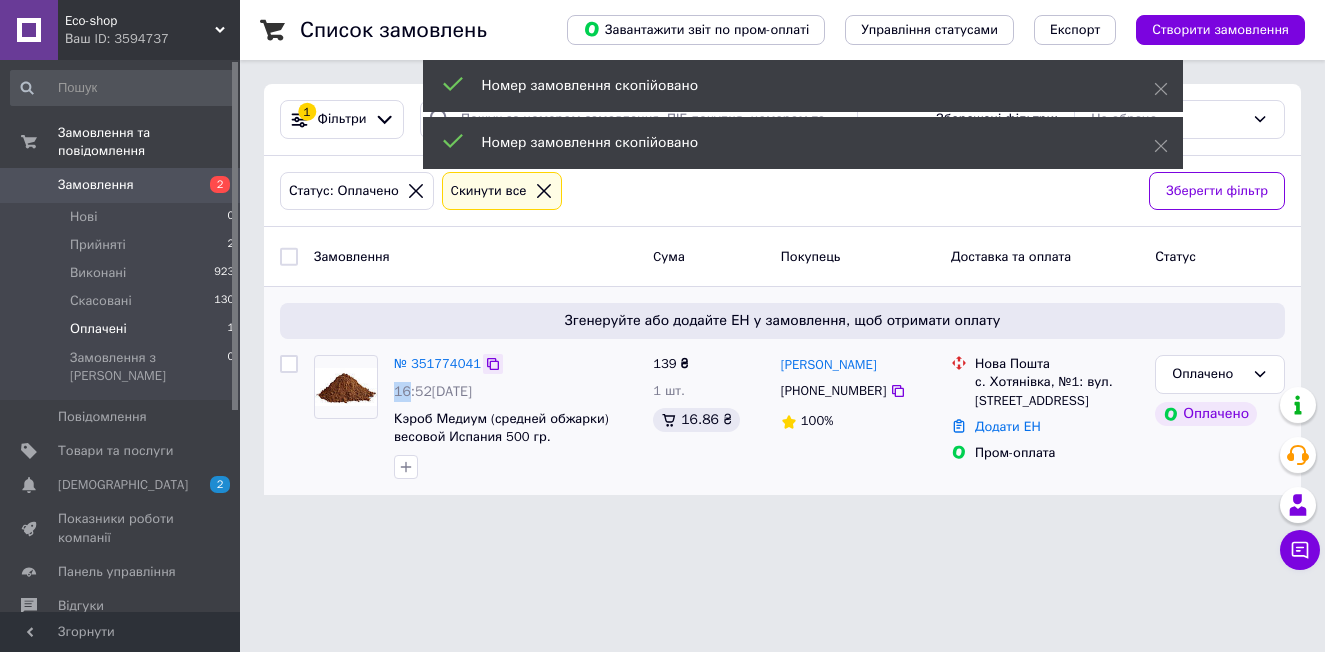 click 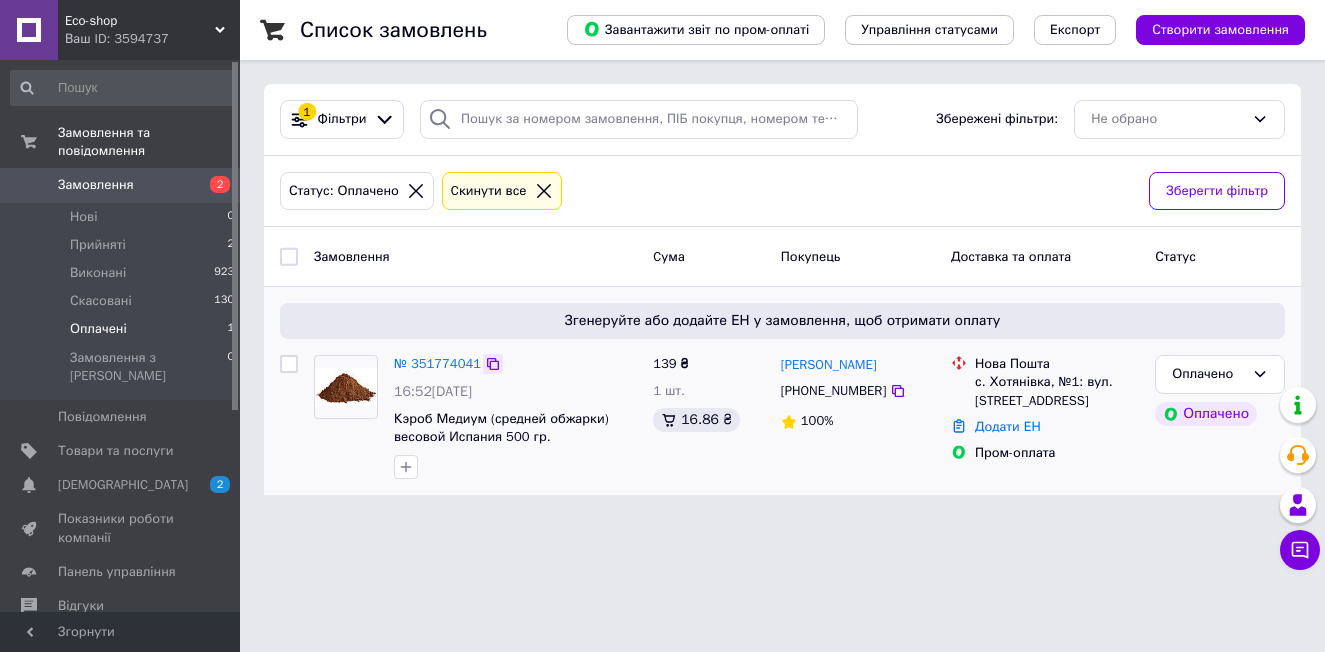 click 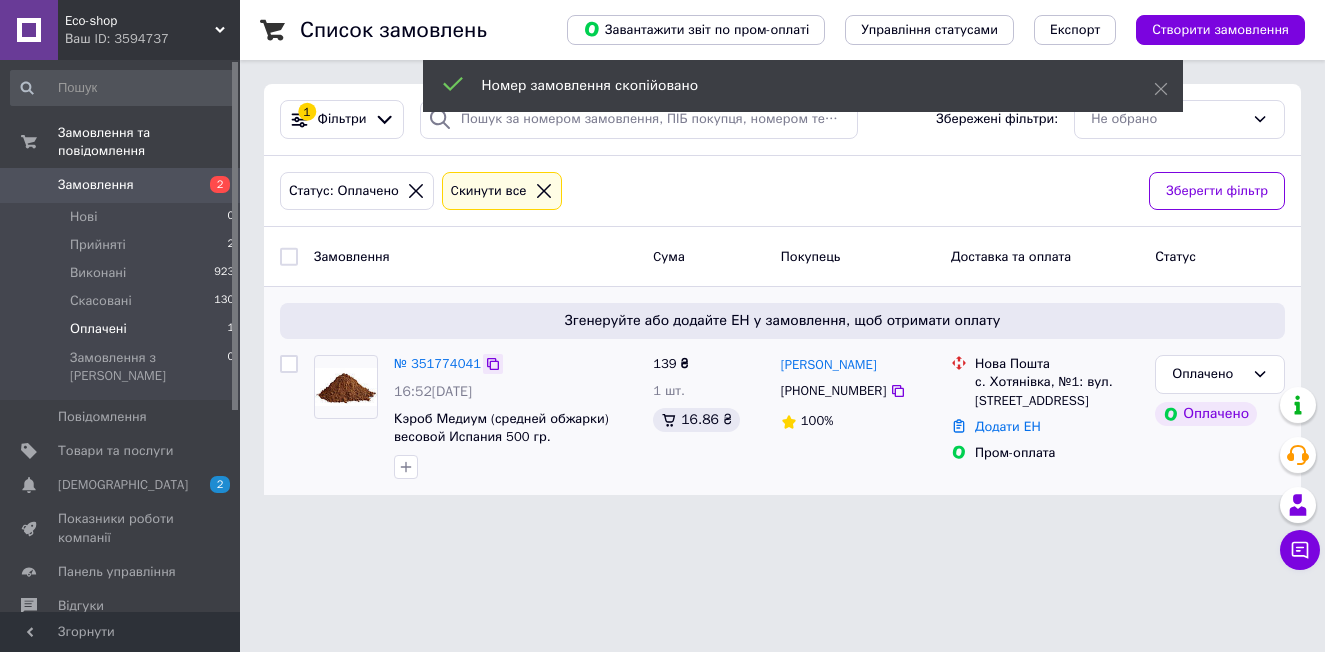 click 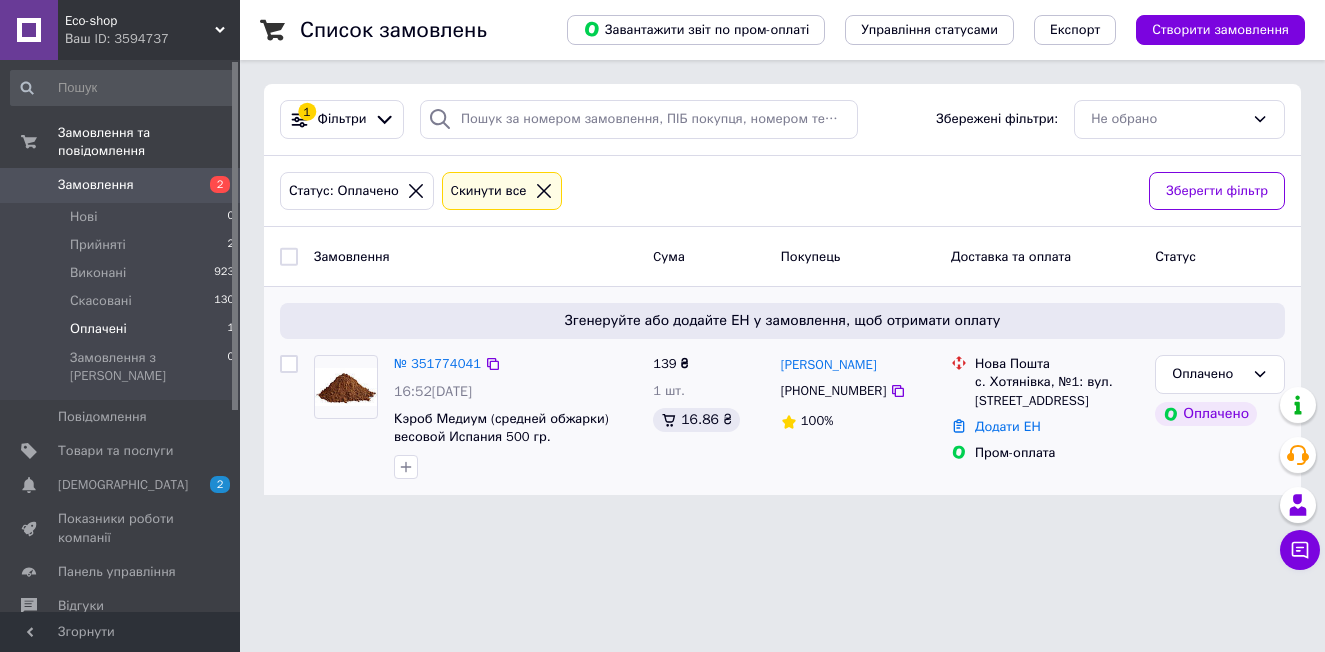 click on "[PHONE_NUMBER]" at bounding box center (833, 391) 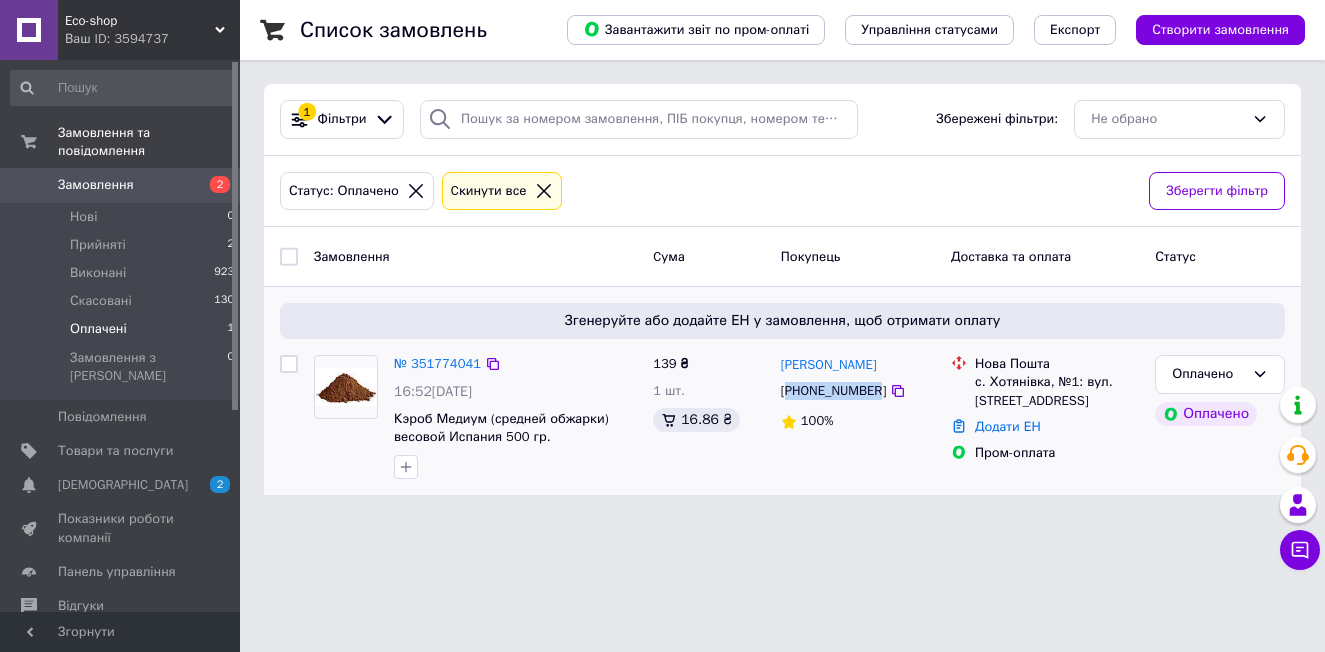 click on "[PHONE_NUMBER]" at bounding box center [833, 391] 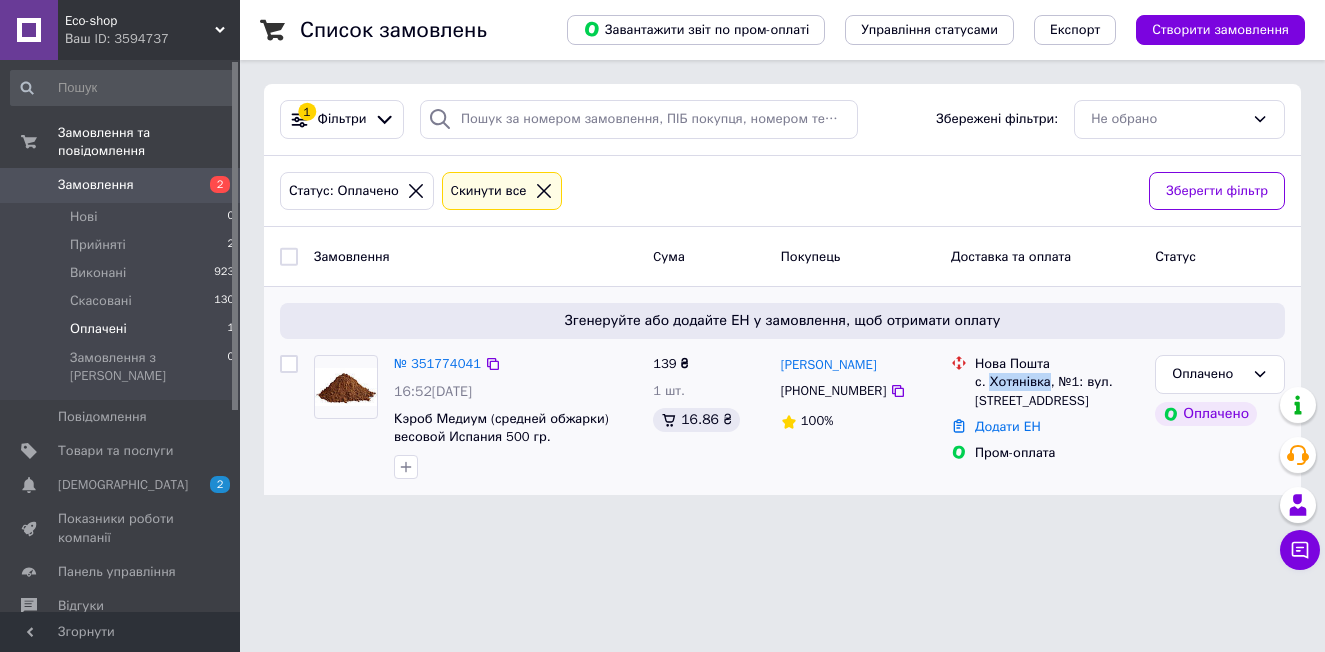 drag, startPoint x: 989, startPoint y: 383, endPoint x: 1043, endPoint y: 381, distance: 54.037025 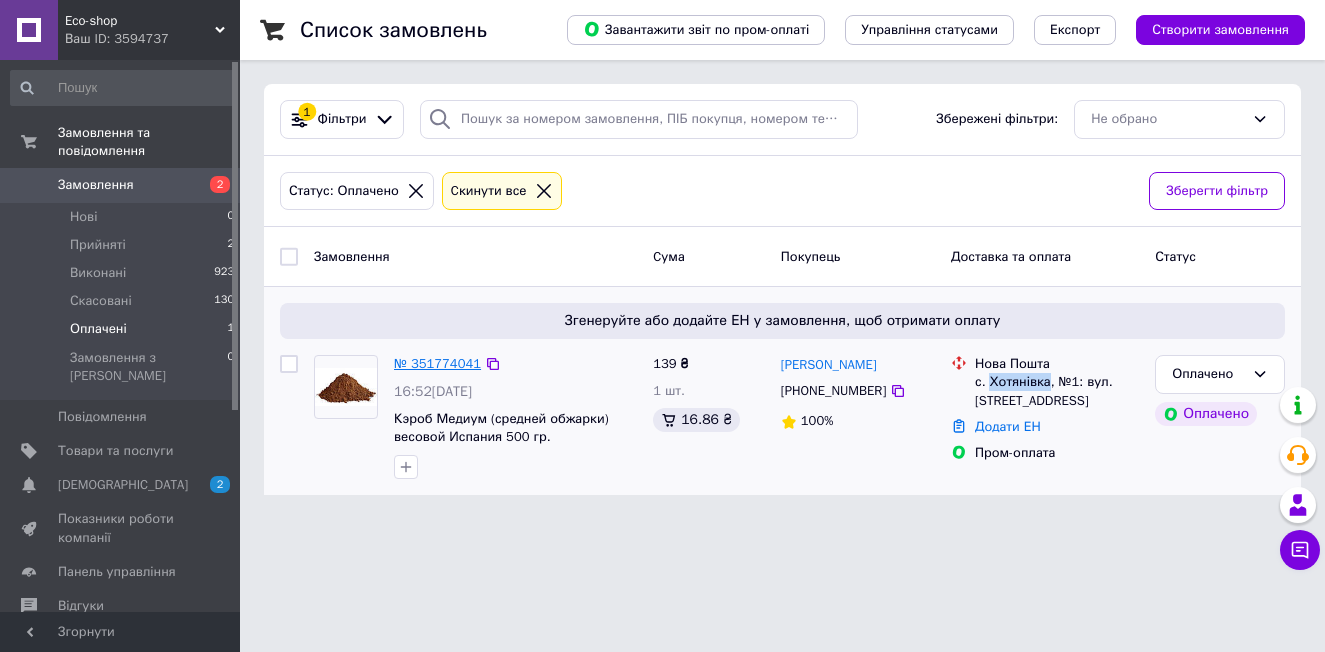 click on "№ 351774041" at bounding box center [437, 363] 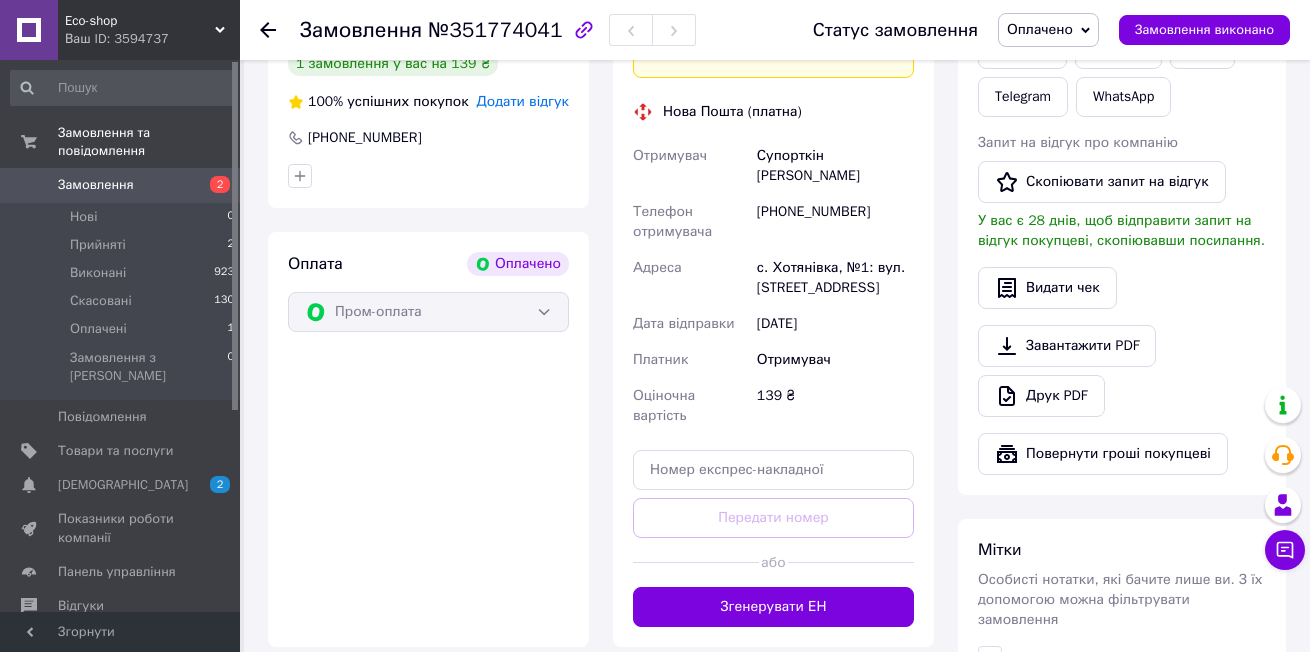 scroll, scrollTop: 600, scrollLeft: 0, axis: vertical 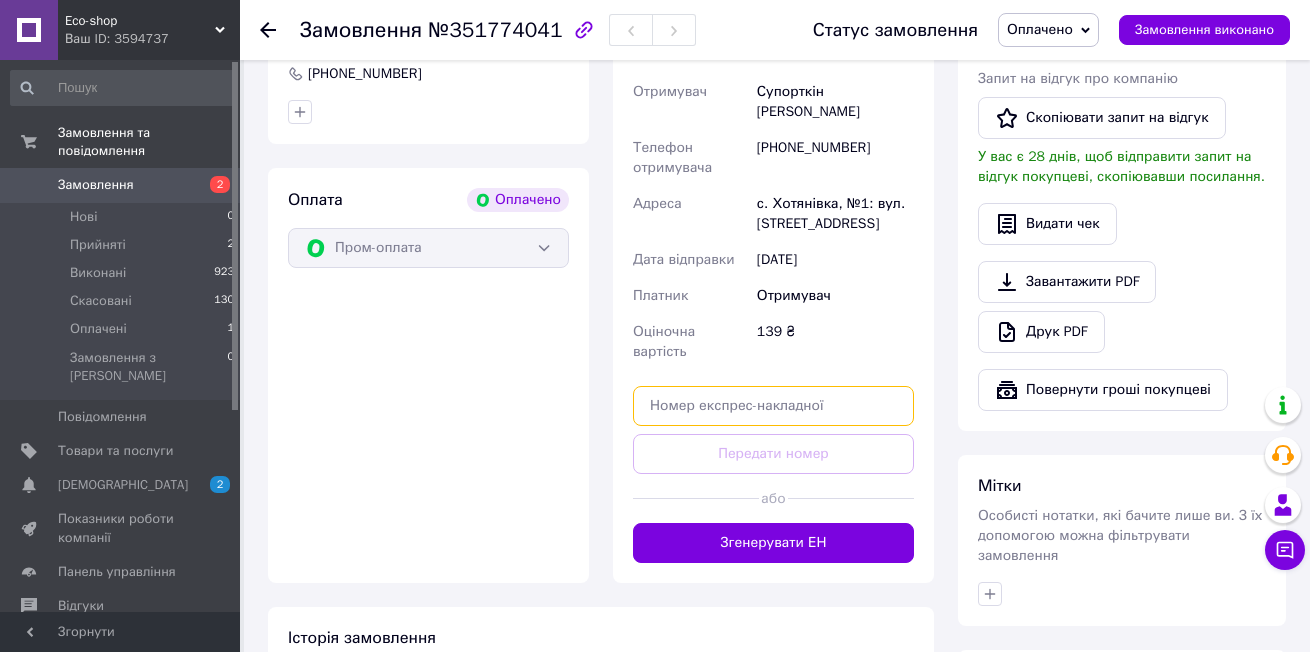 click at bounding box center (773, 406) 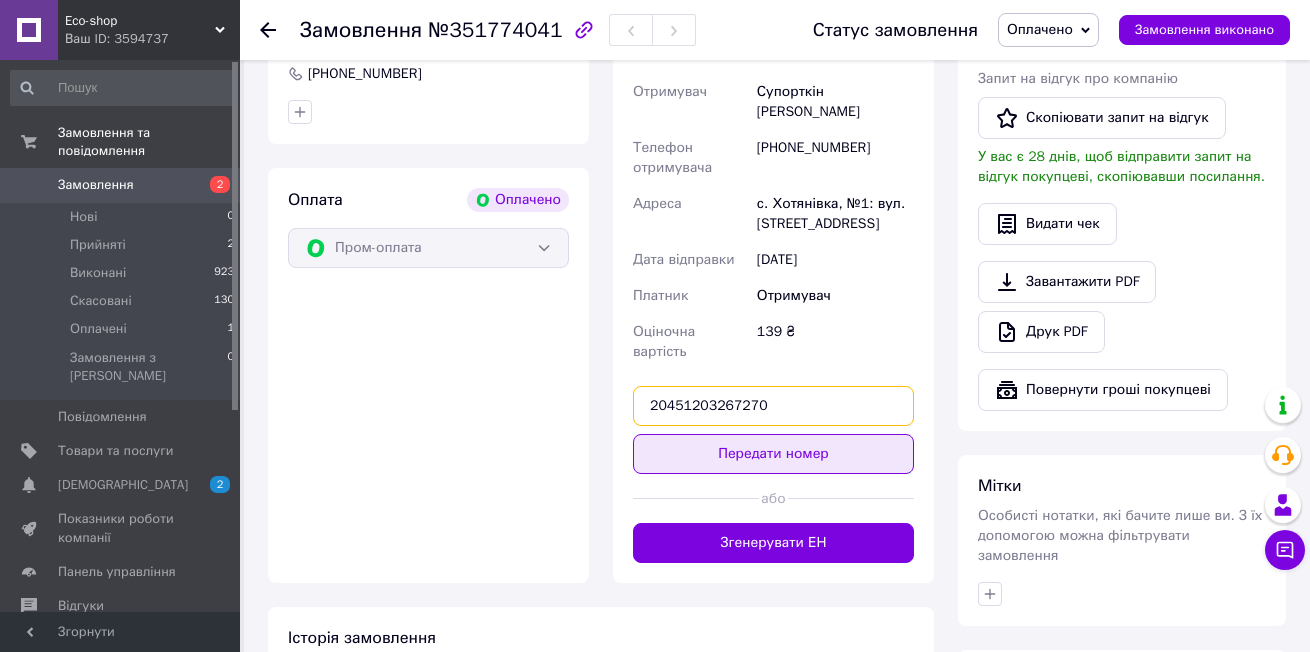 type on "20451203267270" 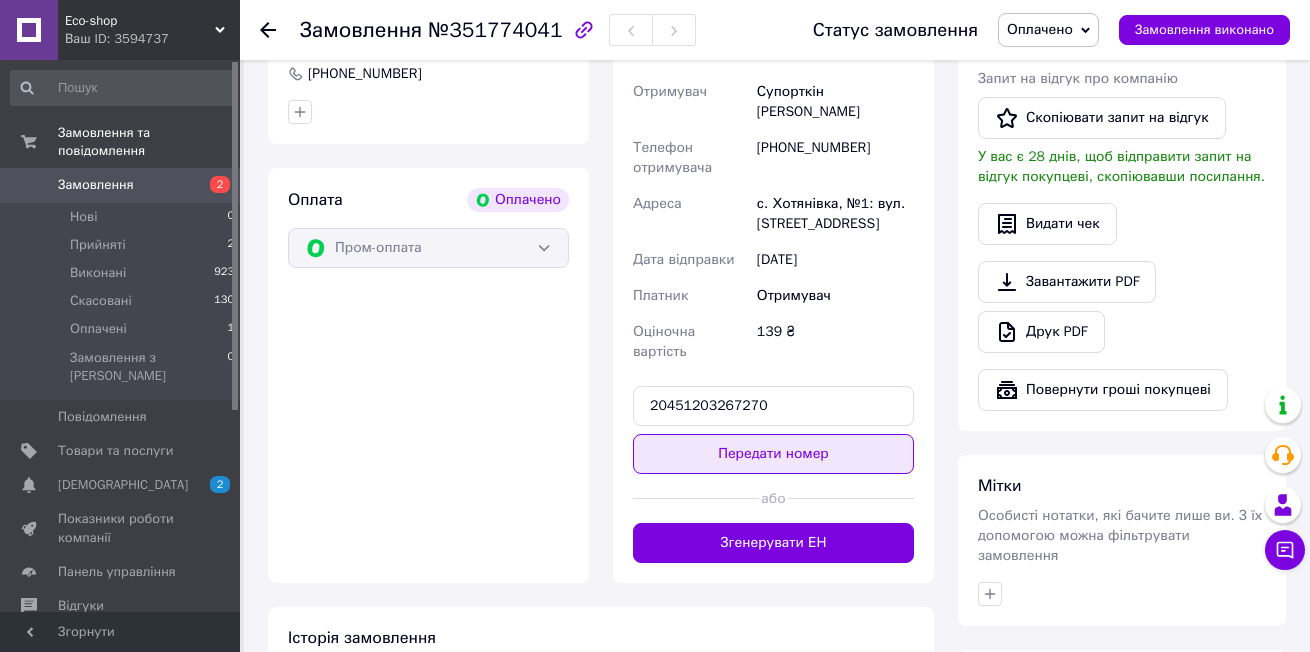 click on "Передати номер" at bounding box center (773, 454) 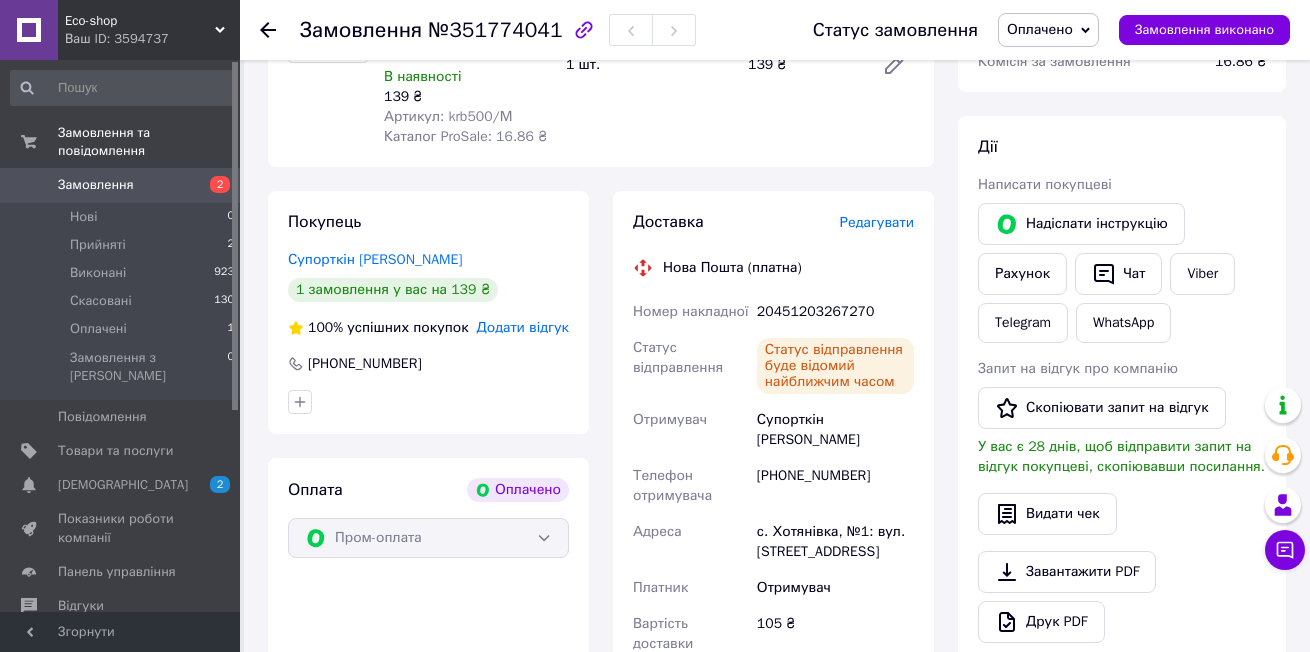 scroll, scrollTop: 300, scrollLeft: 0, axis: vertical 